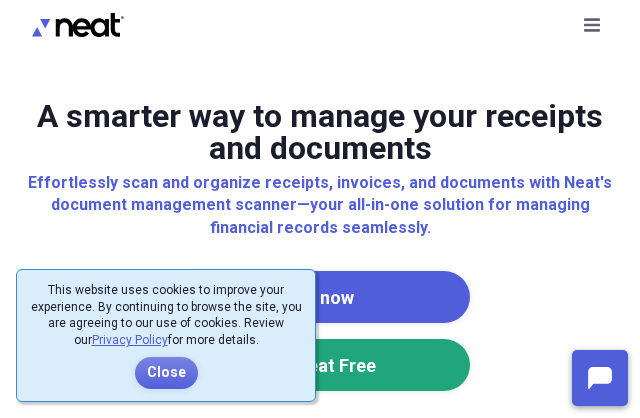 scroll, scrollTop: 0, scrollLeft: 0, axis: both 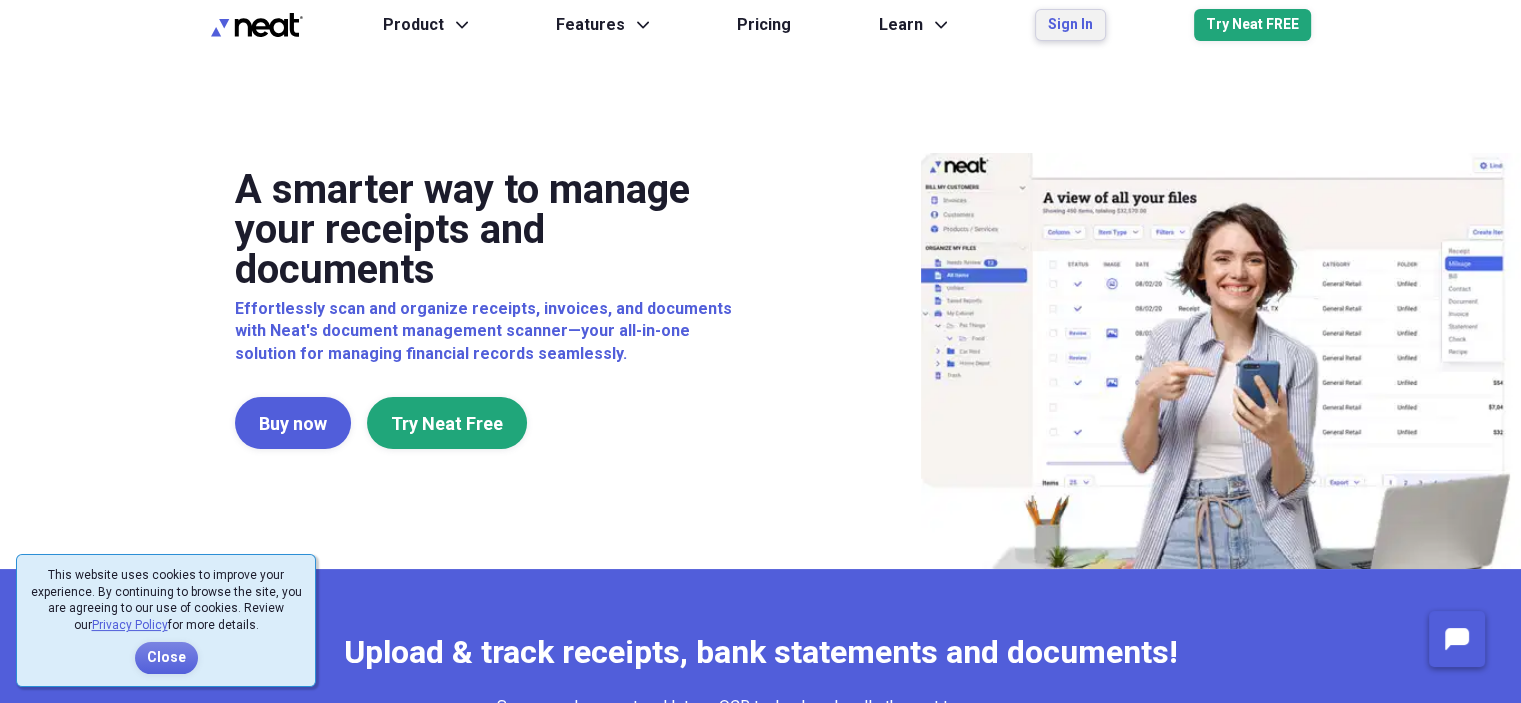 click on "Sign In" at bounding box center (1070, 25) 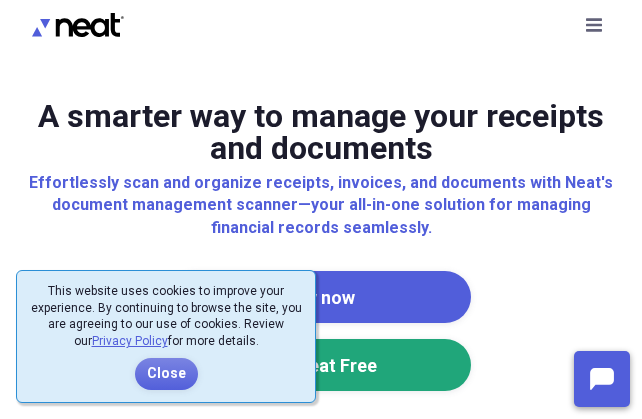 scroll, scrollTop: 0, scrollLeft: 0, axis: both 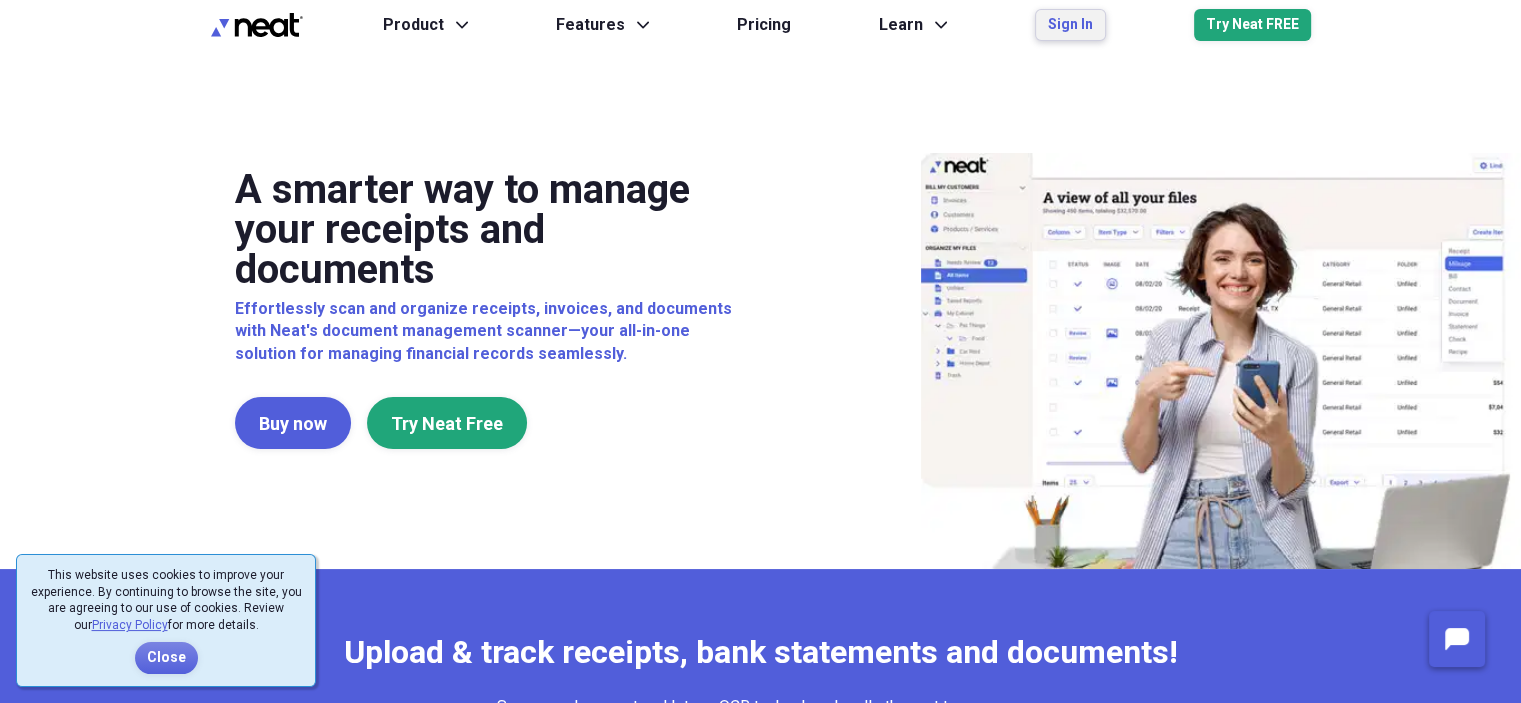 click on "Sign In" at bounding box center (1070, 25) 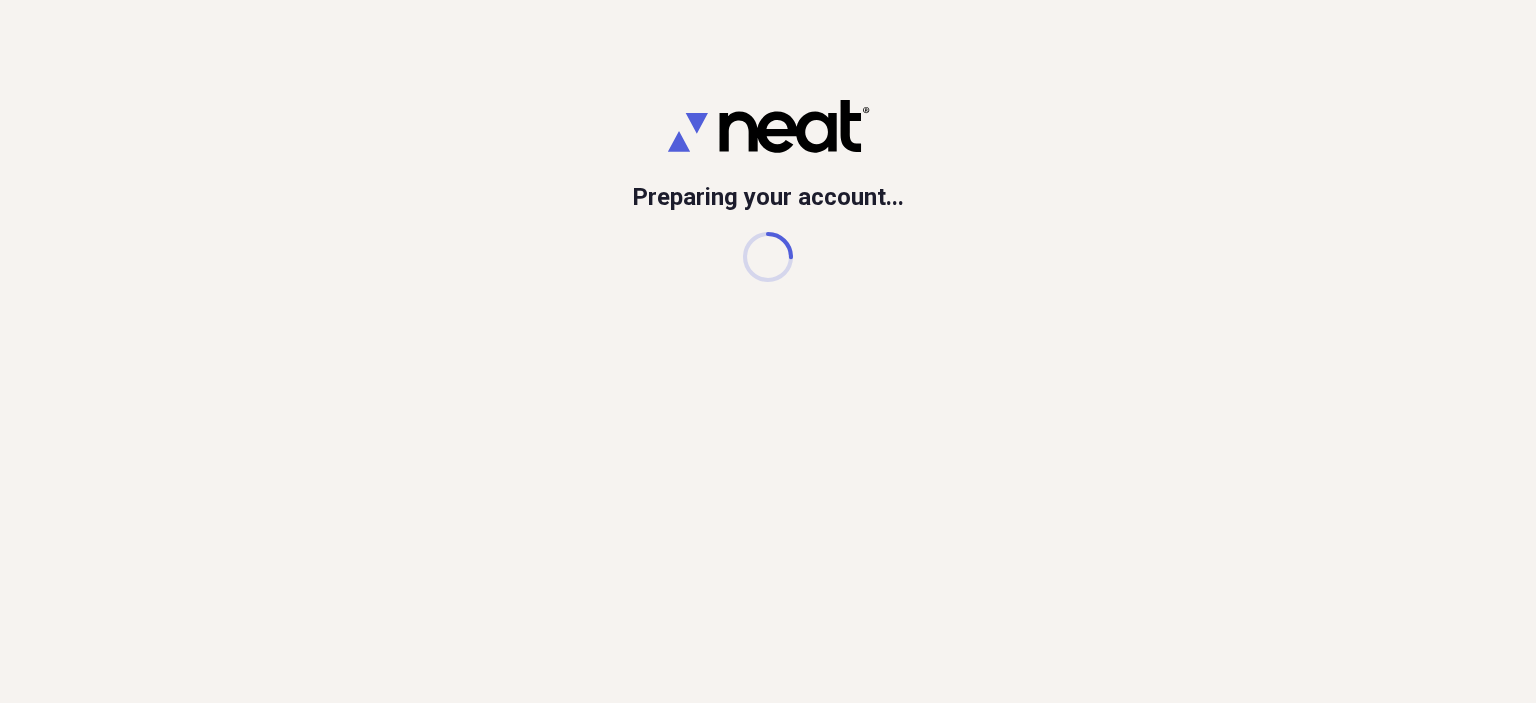scroll, scrollTop: 0, scrollLeft: 0, axis: both 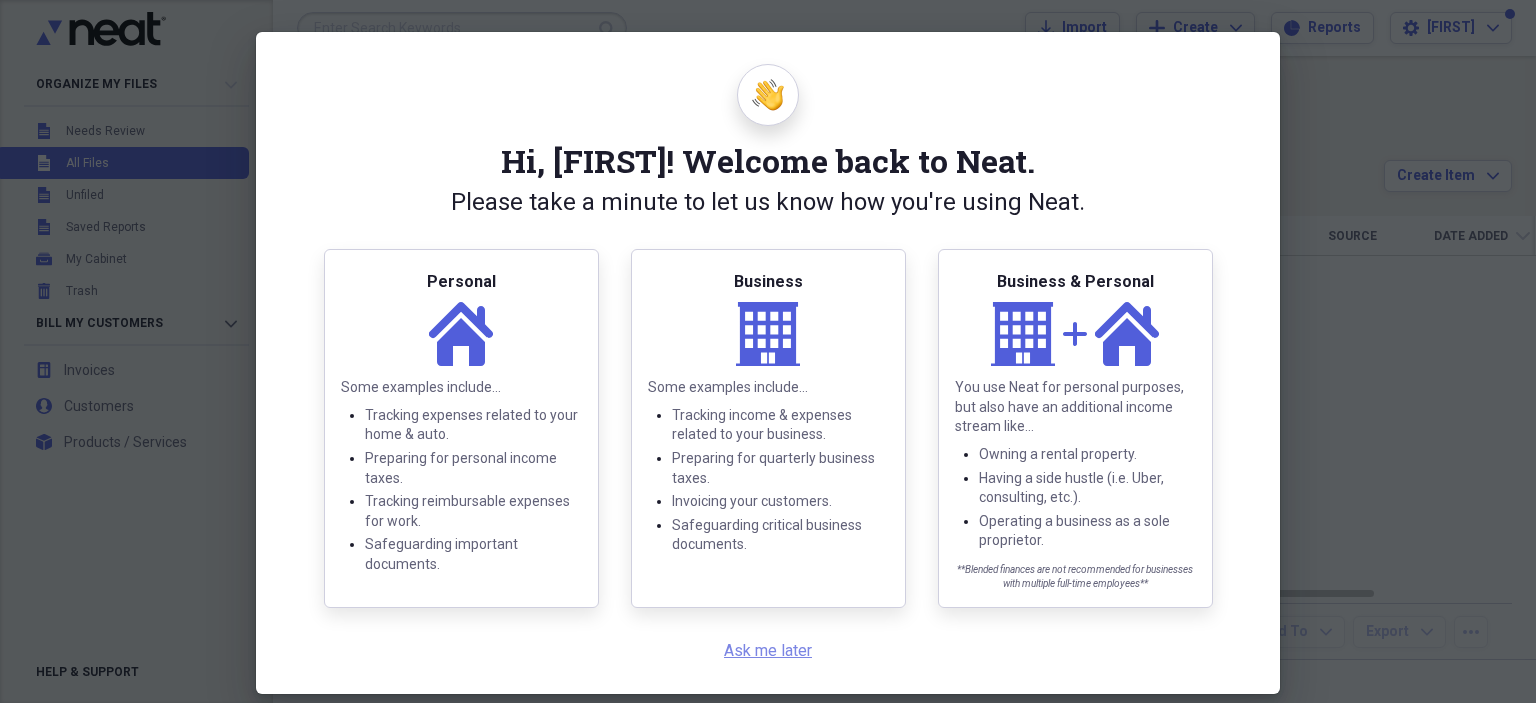 click on "Ask me later" at bounding box center (768, 650) 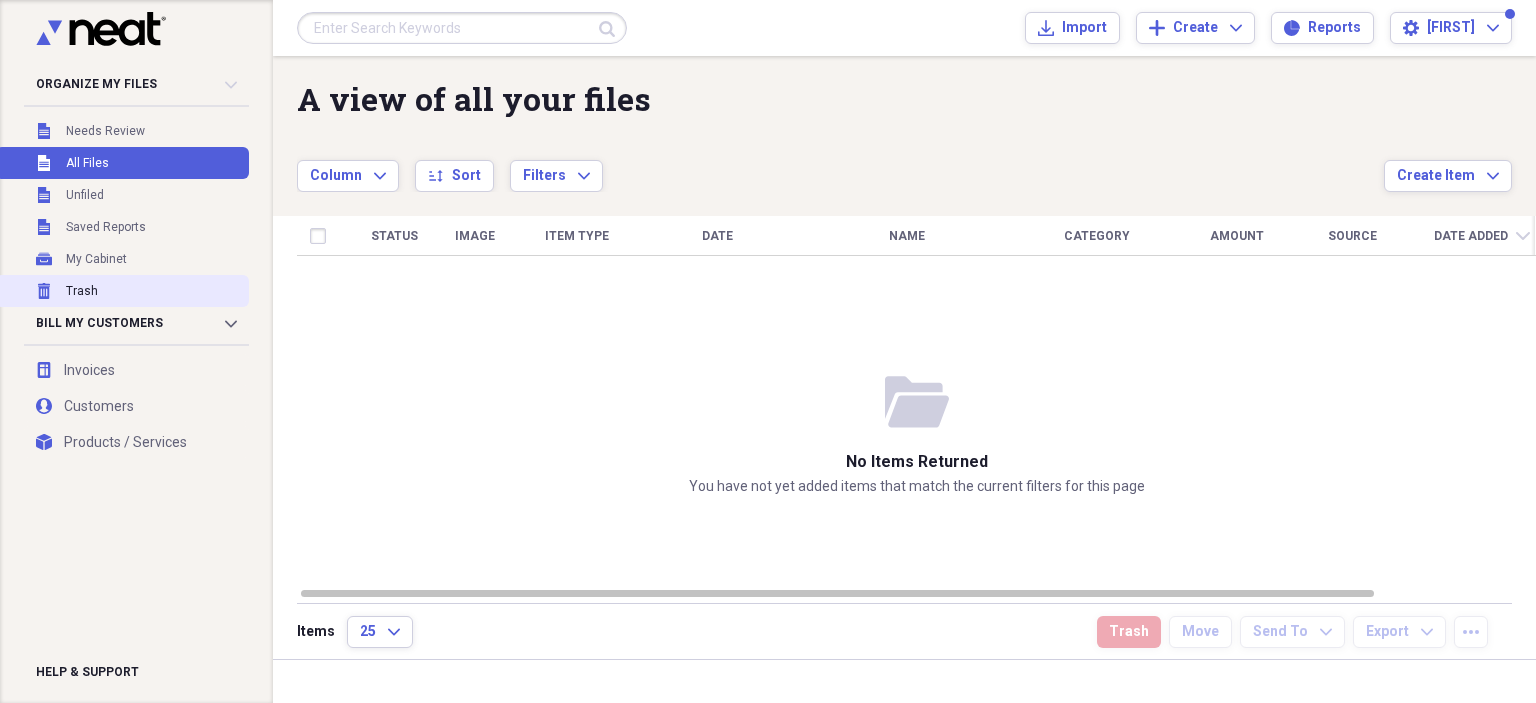 click on "Trash Trash" at bounding box center (122, 291) 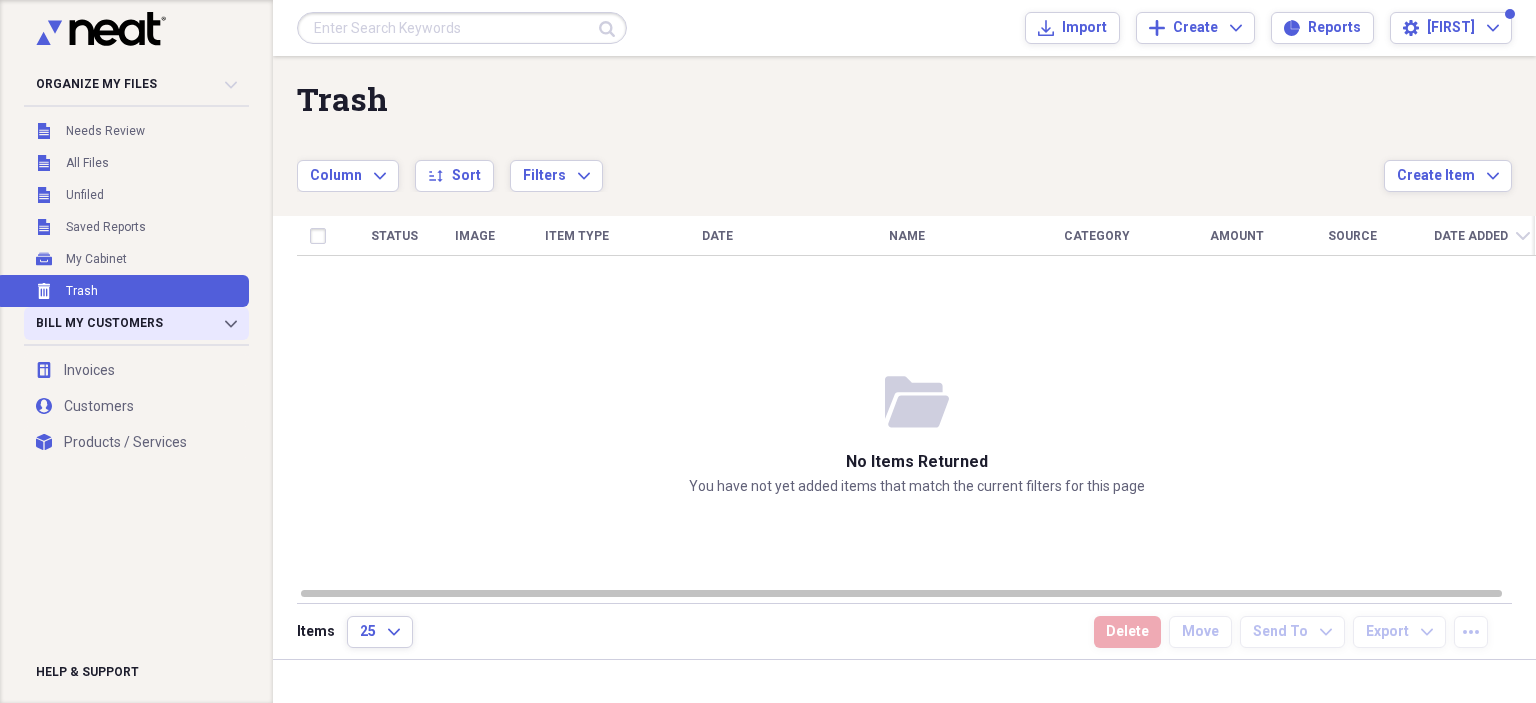 click on "Bill My Customers Collapse" at bounding box center (136, 323) 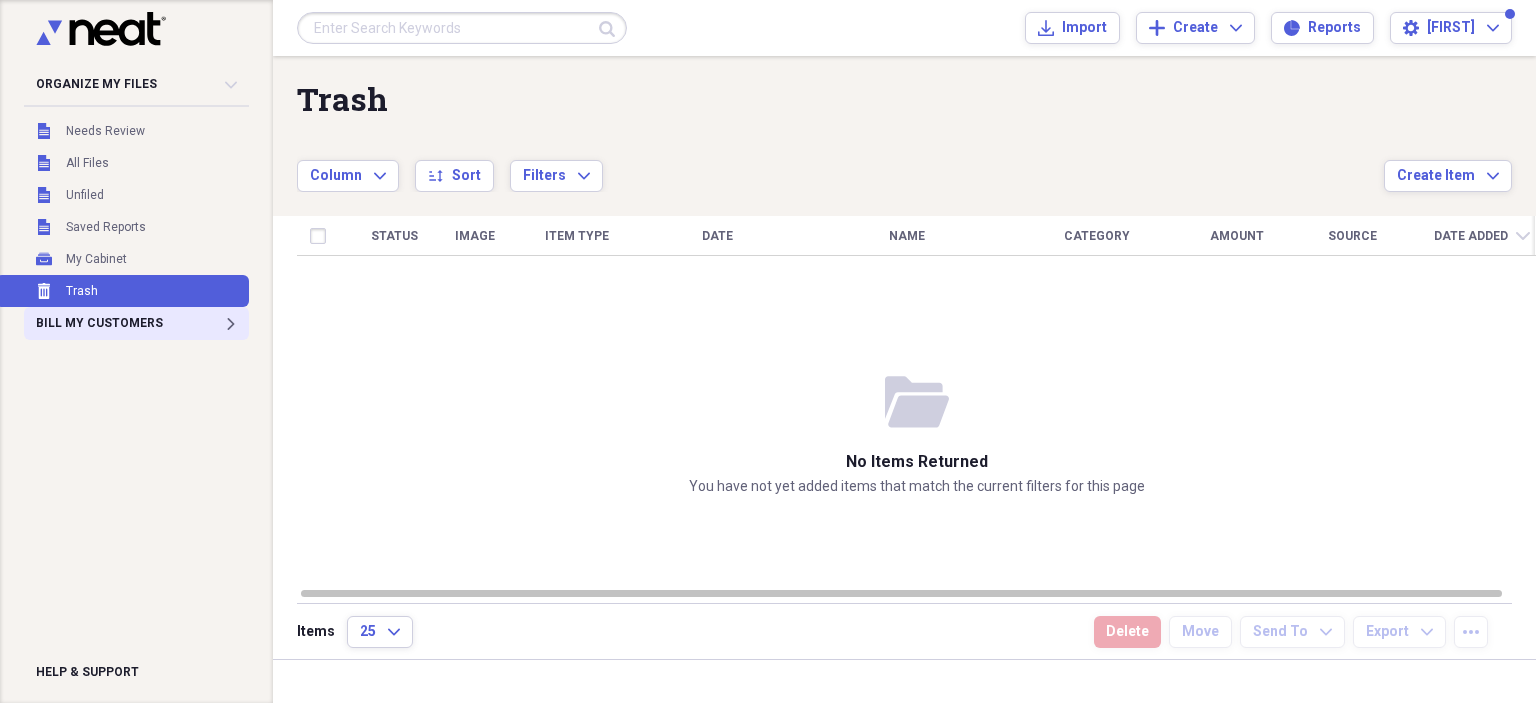 click on "Bill My Customers Expand" at bounding box center (136, 323) 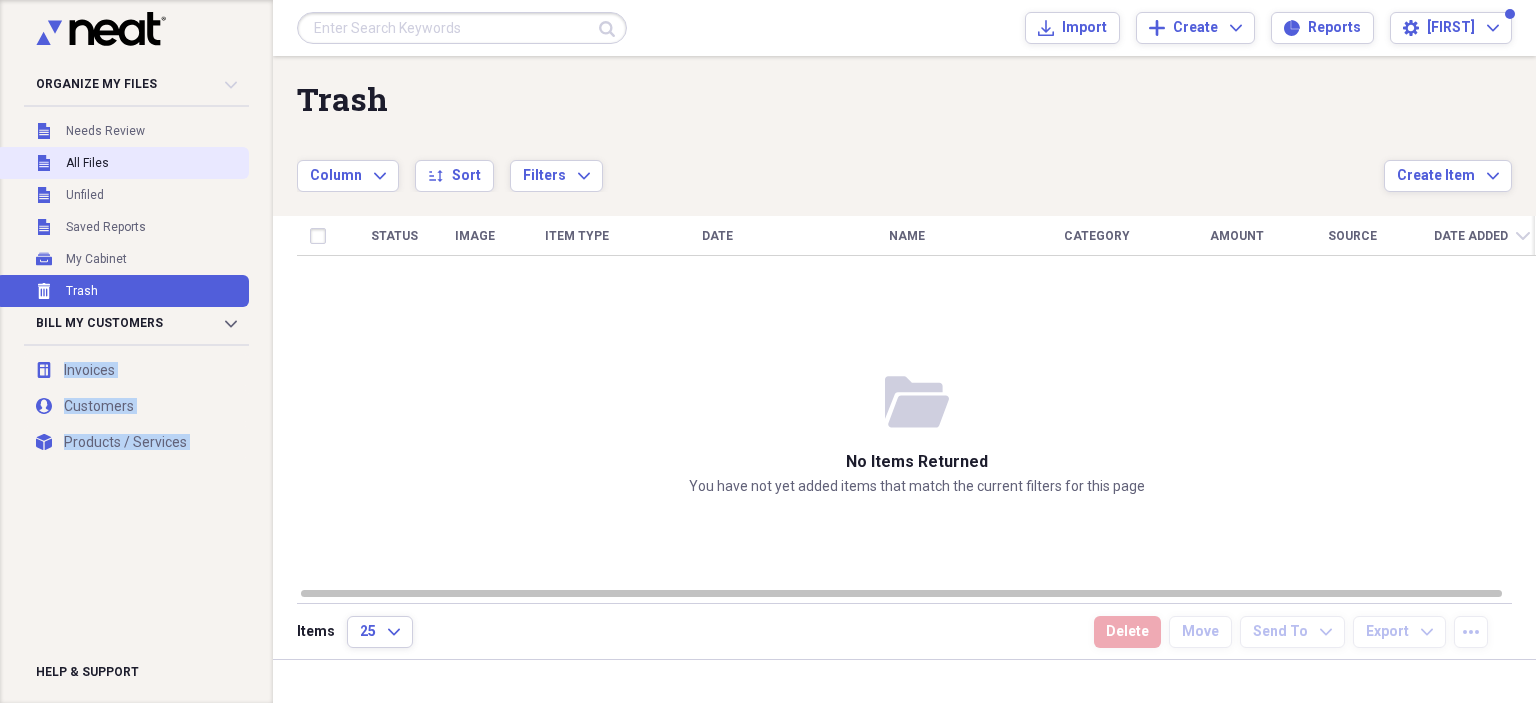 click on "Unfiled All Files" at bounding box center (122, 163) 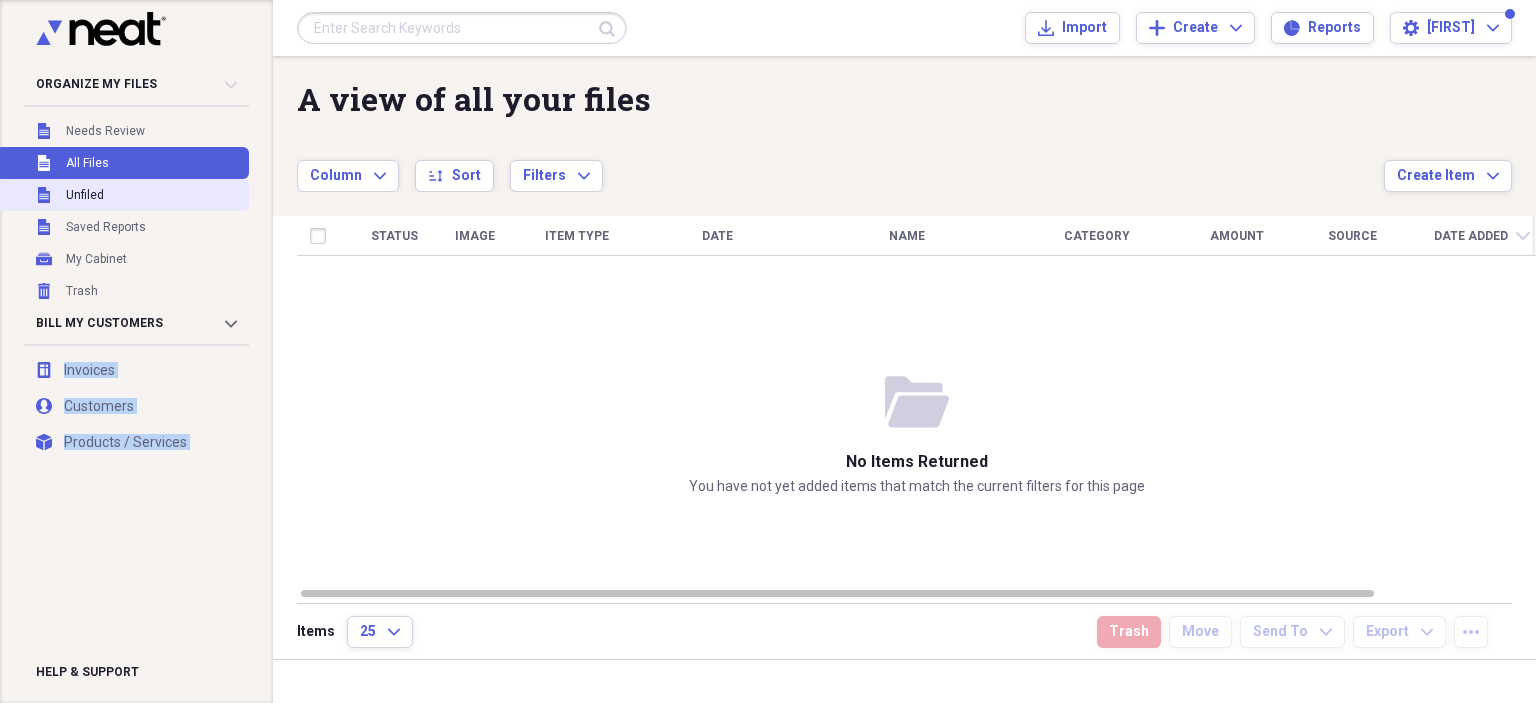 click on "Unfiled Unfiled" at bounding box center [122, 195] 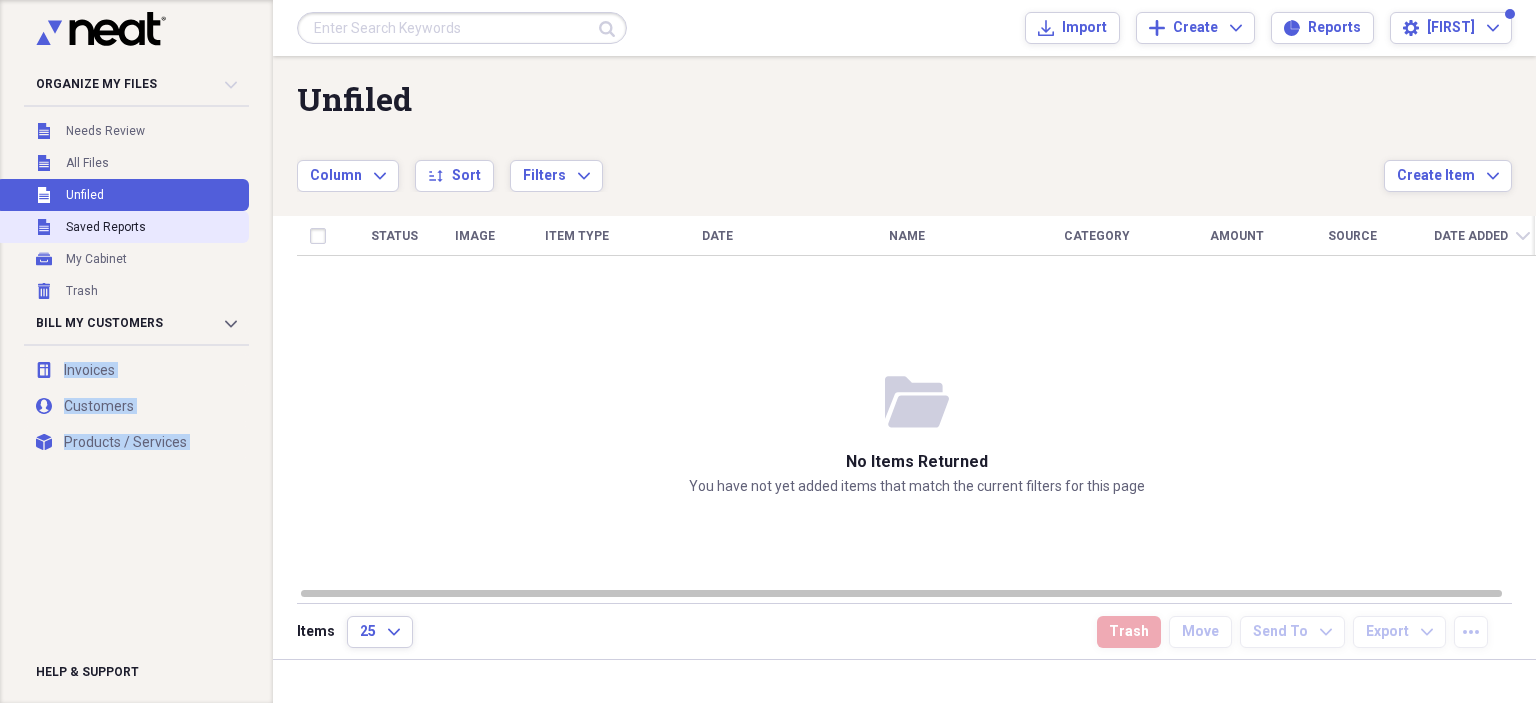 click on "Saved Reports" at bounding box center [106, 227] 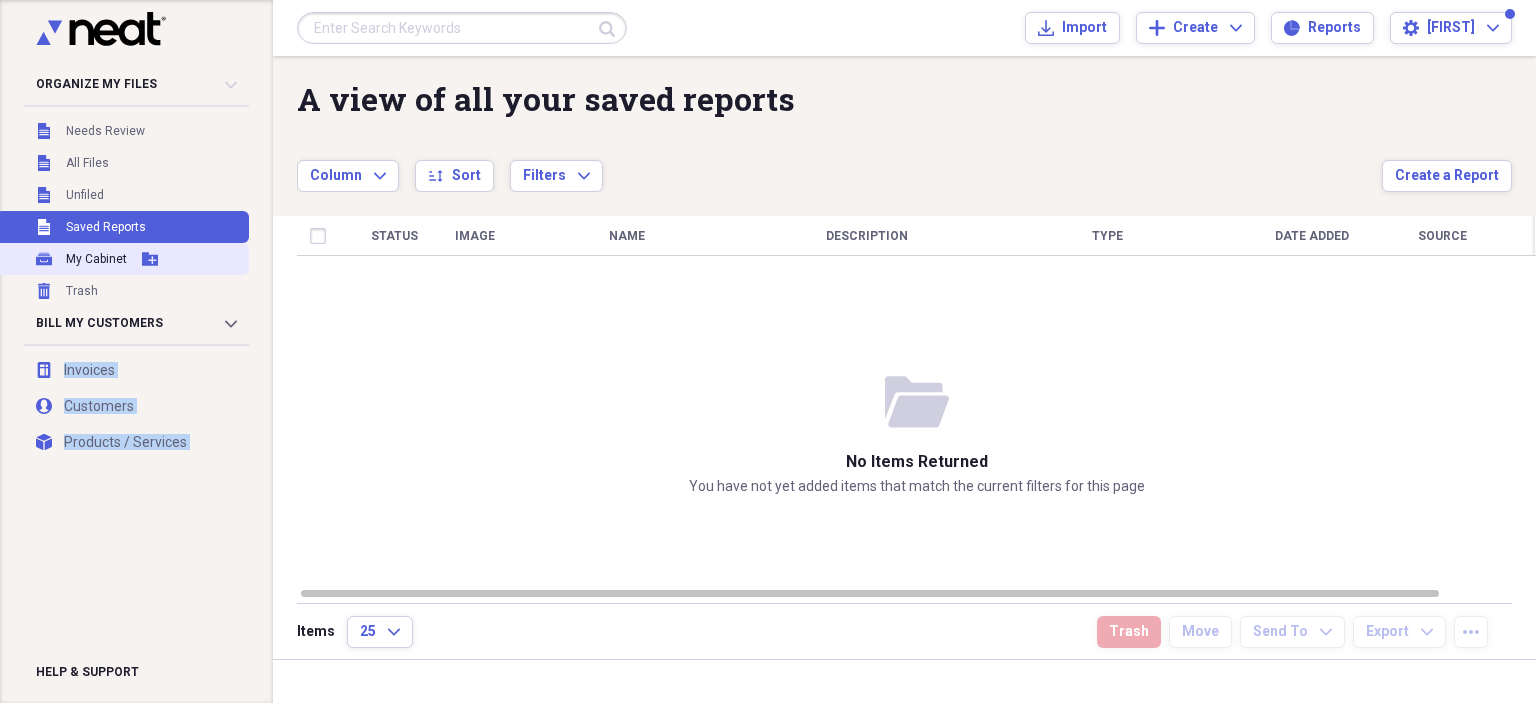click on "My Cabinet" at bounding box center (96, 259) 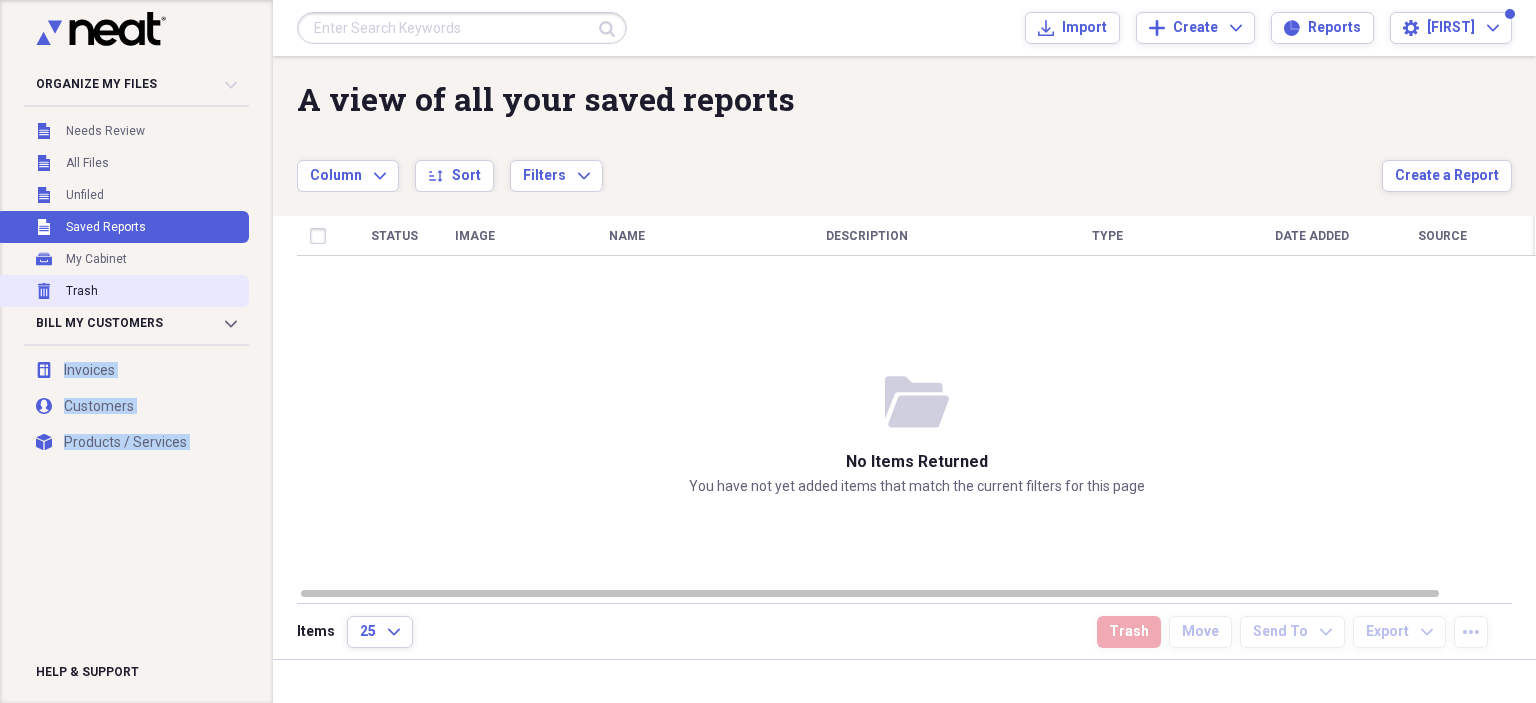 click on "Trash" at bounding box center [82, 291] 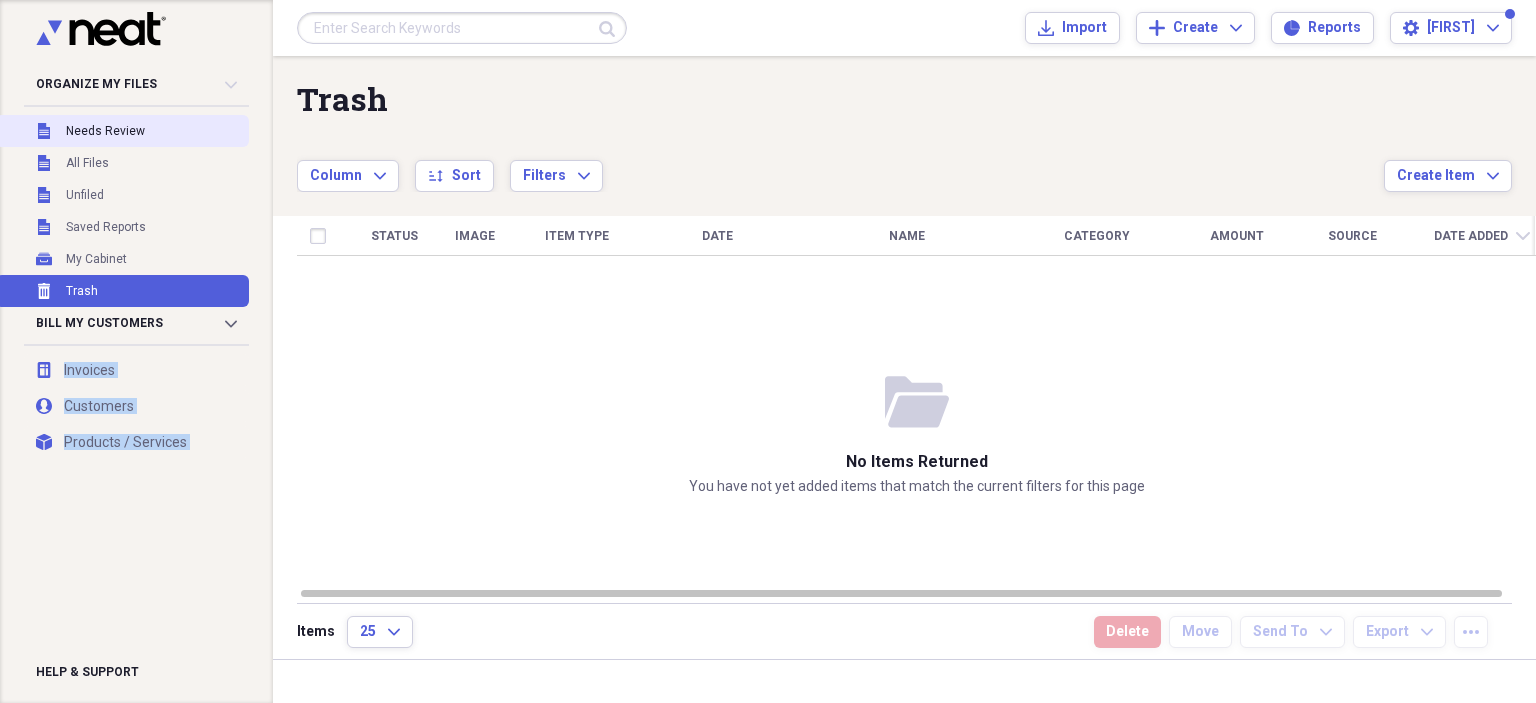 click on "Needs Review" at bounding box center [105, 131] 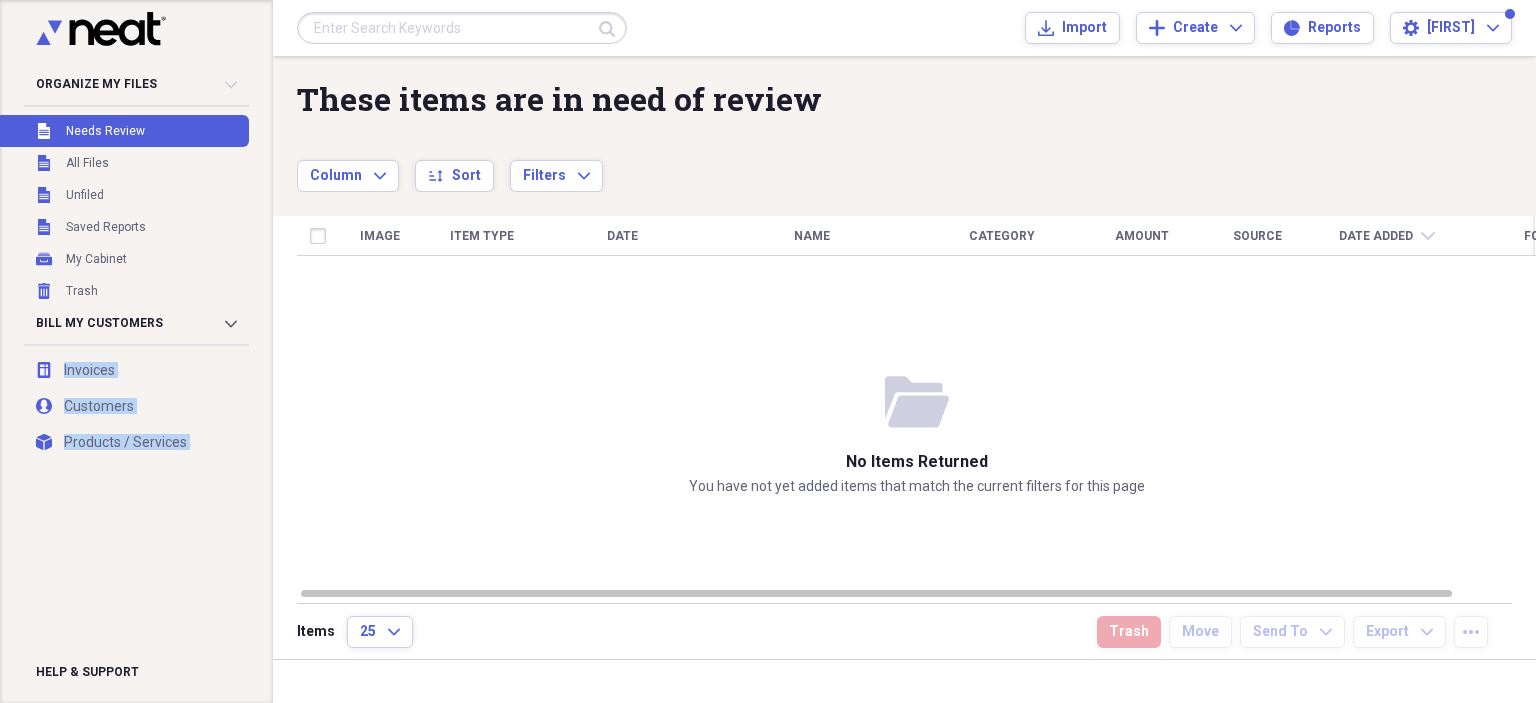 click on "Unfiled Needs Review" at bounding box center [122, 131] 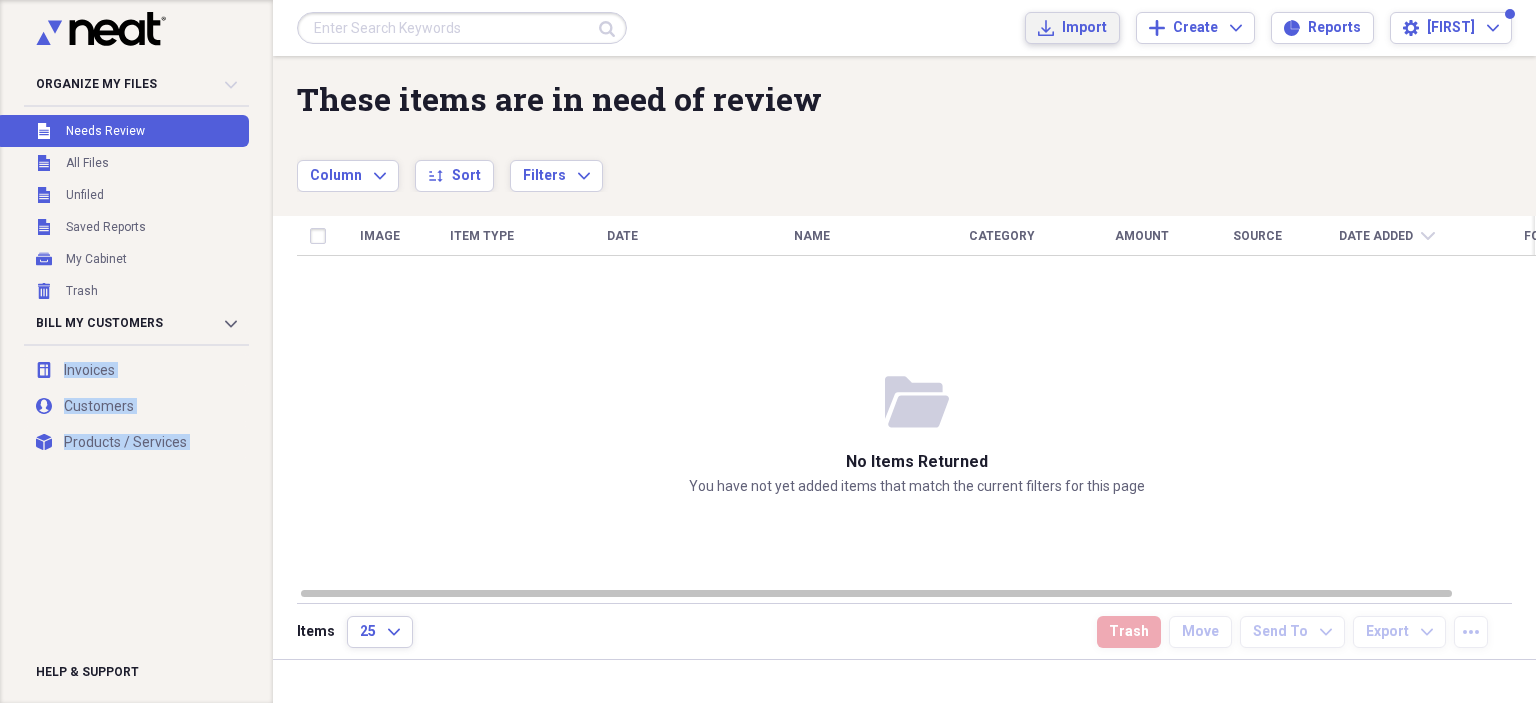 click on "Import" 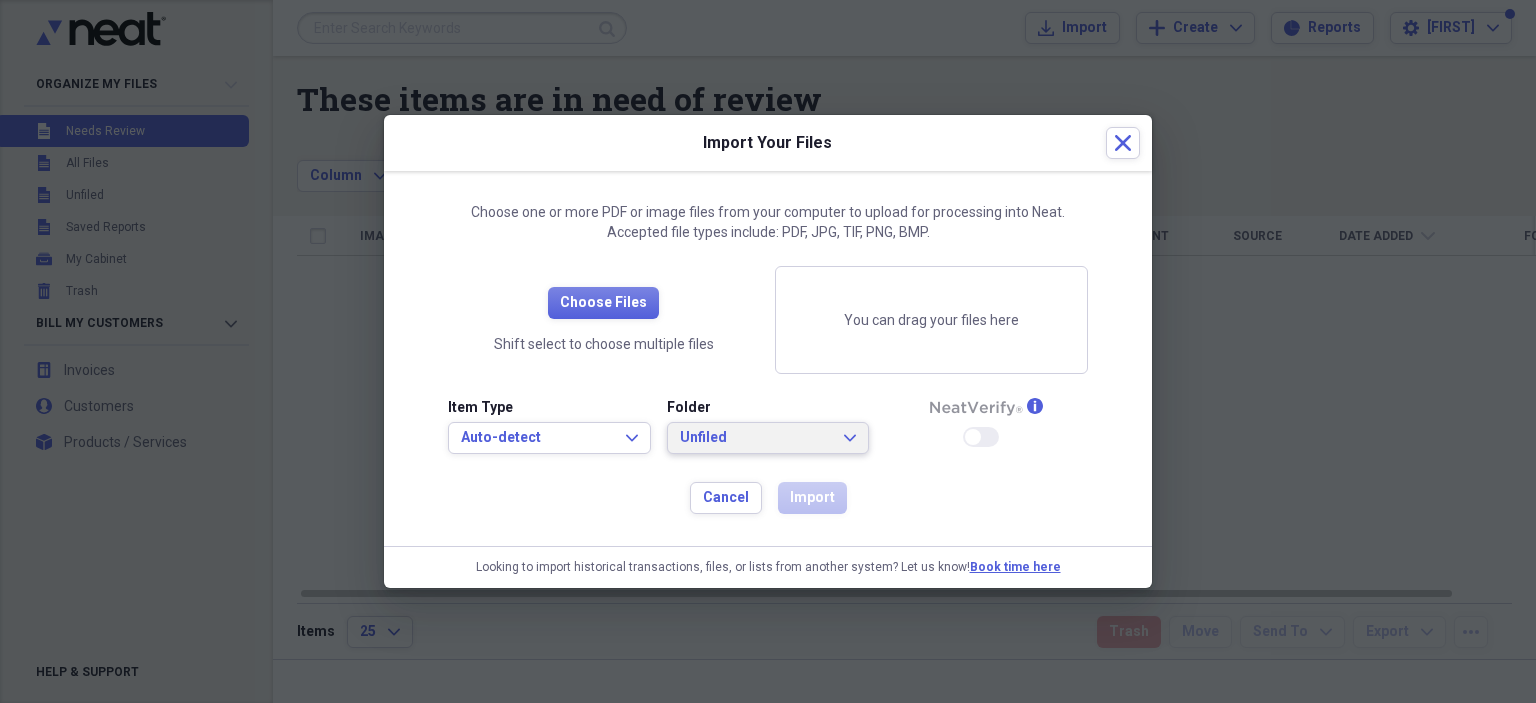 click on "Unfiled" at bounding box center [756, 438] 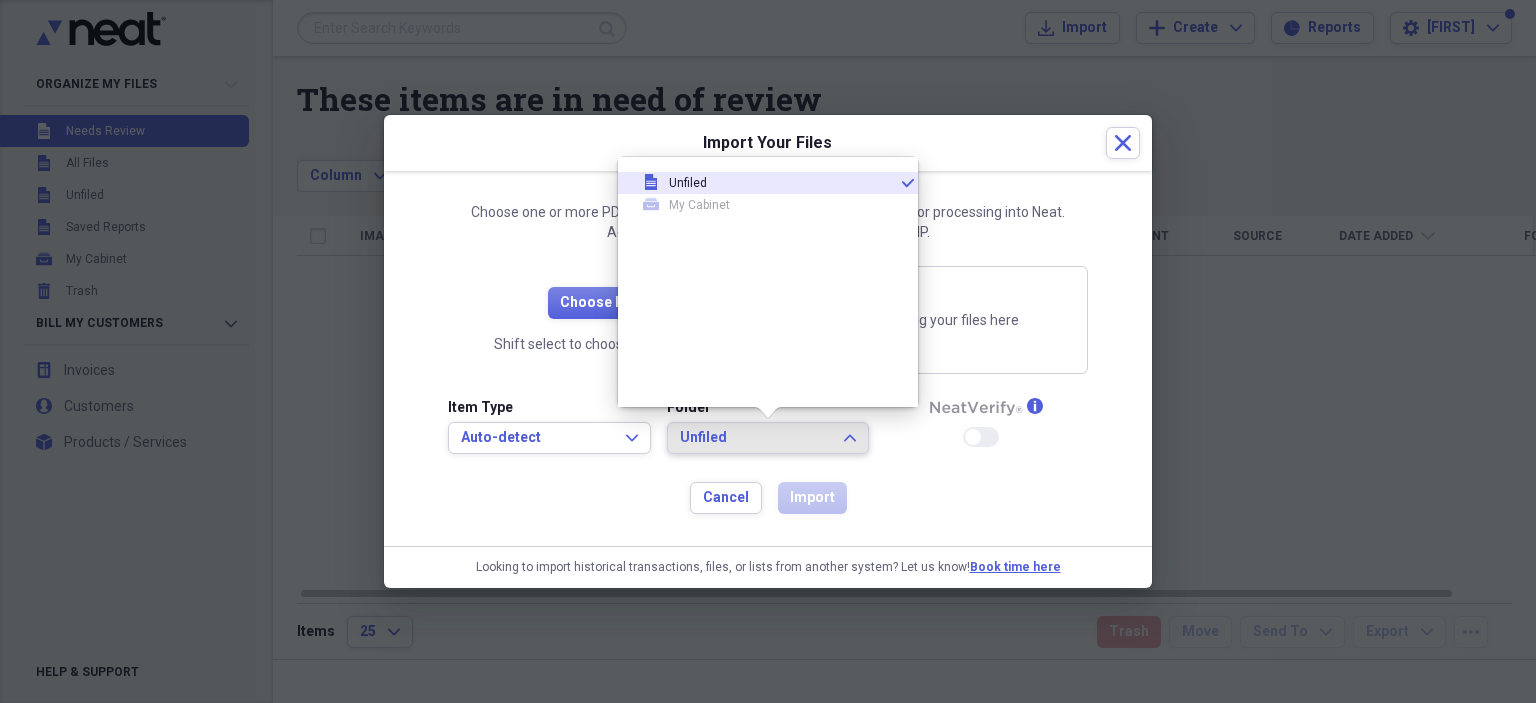 click on "Unfiled" at bounding box center (756, 438) 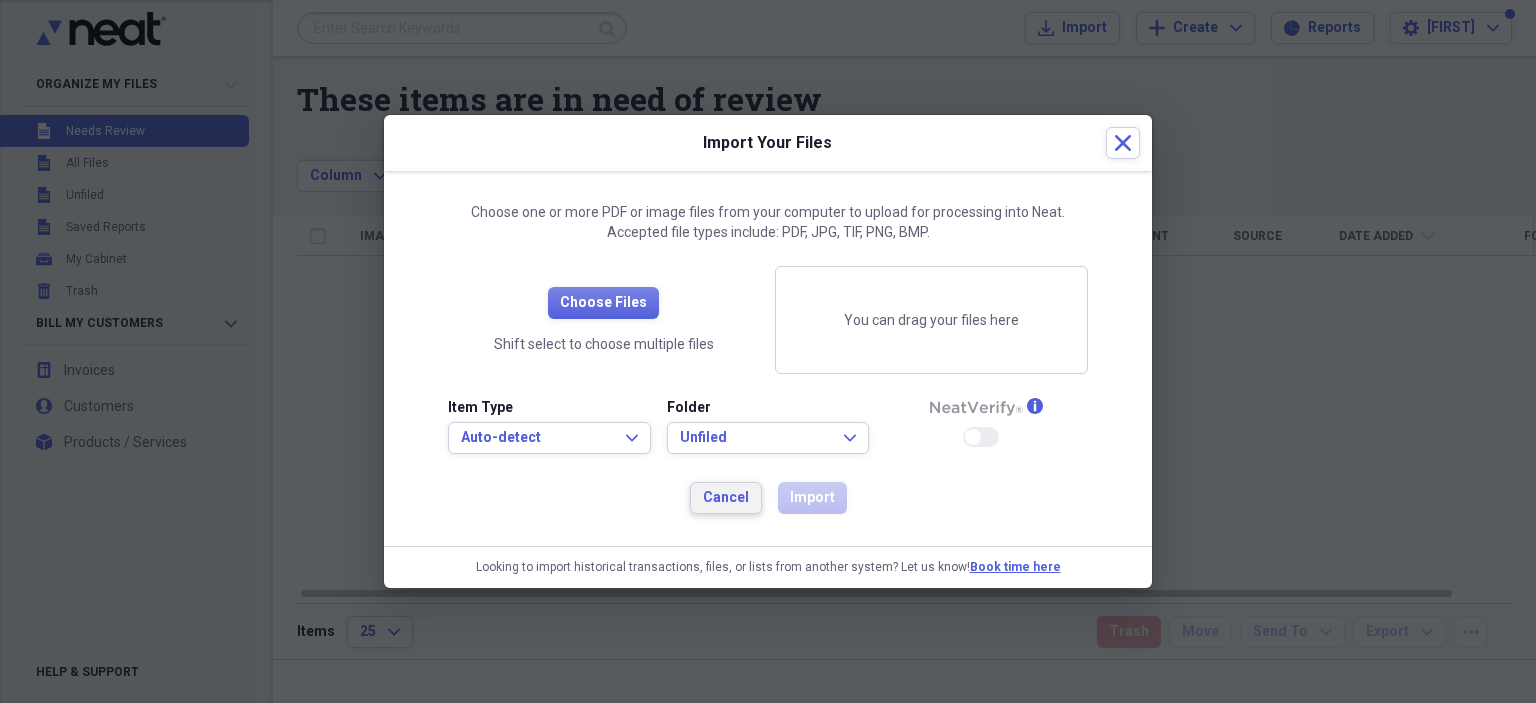 click on "Cancel" at bounding box center [726, 498] 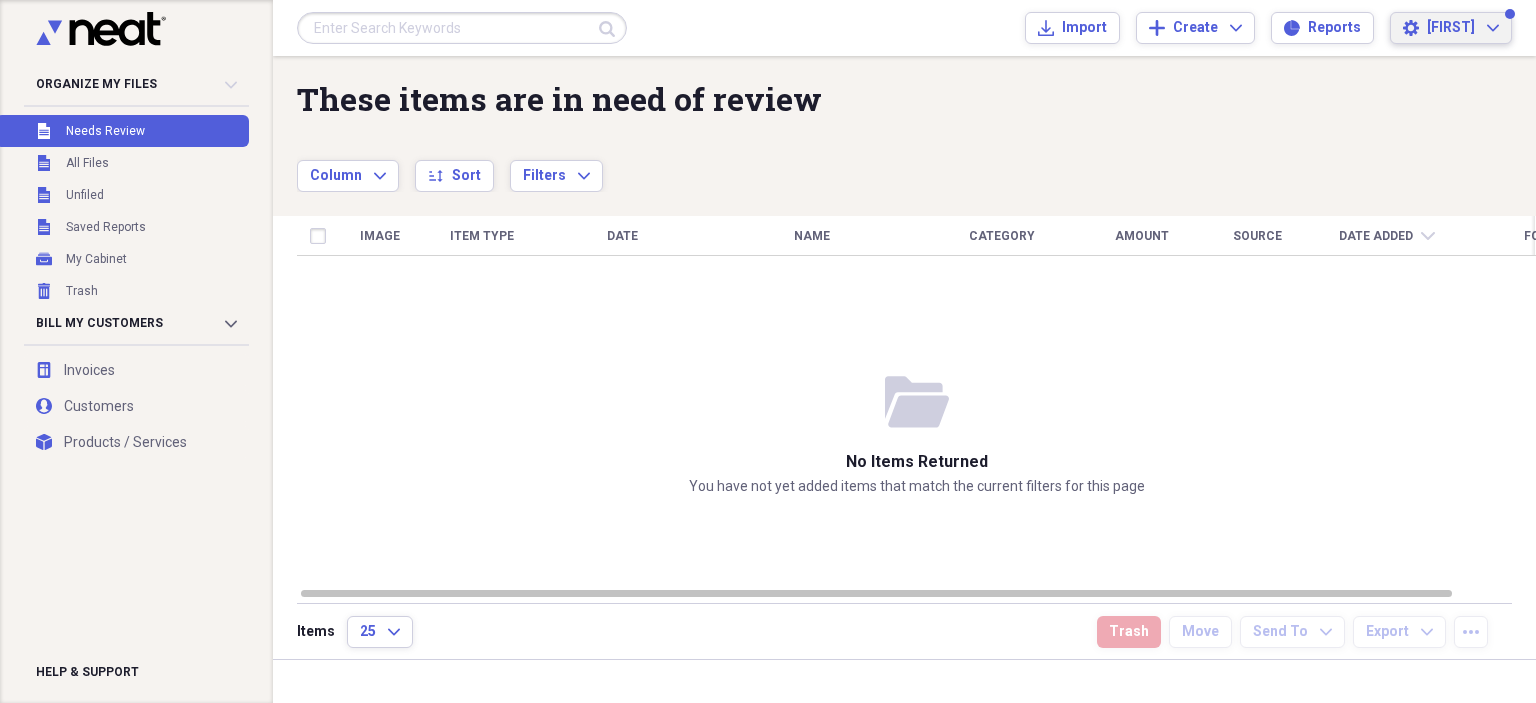 click on "[FIRST] [LAST]" at bounding box center [1451, 28] 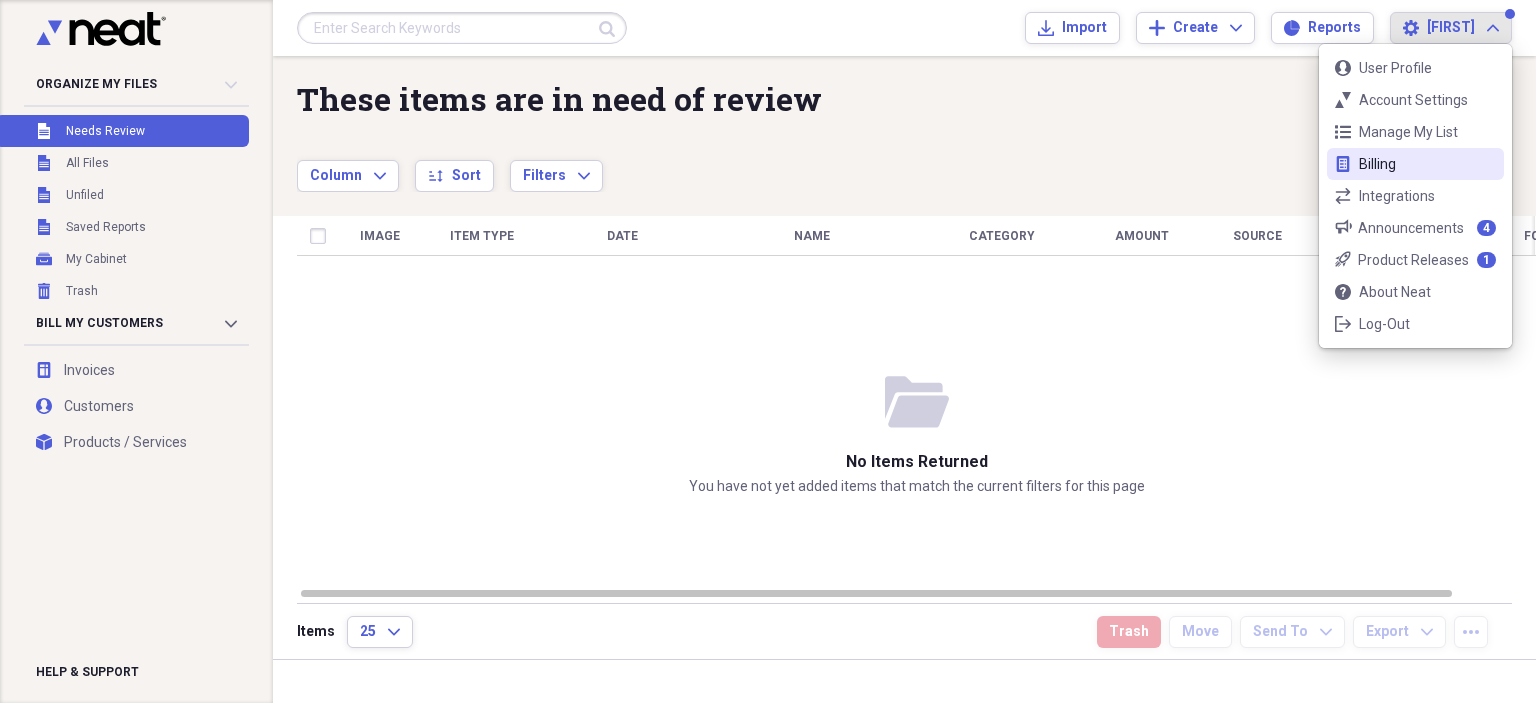 click on "Billing" at bounding box center (1415, 164) 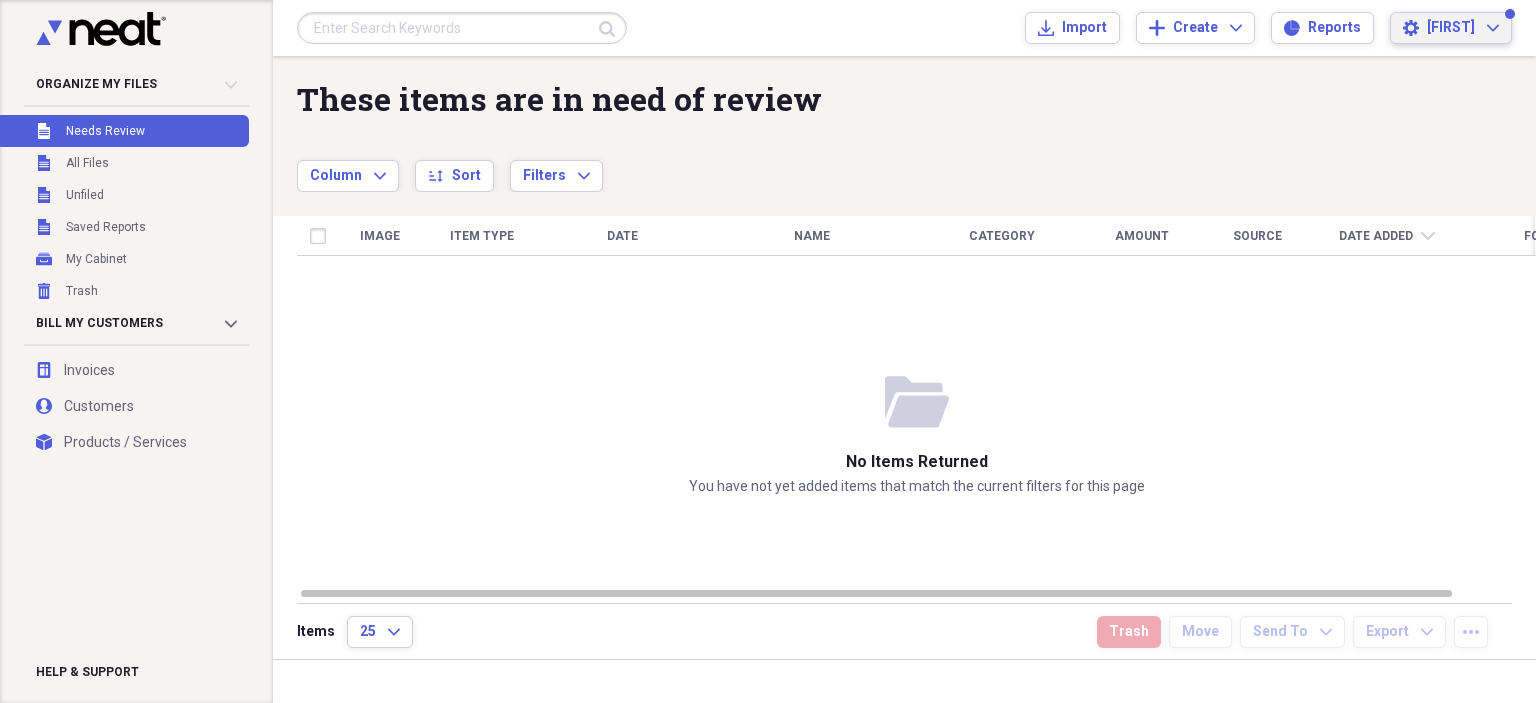 click on "[FIRST] [LAST]" at bounding box center (1451, 28) 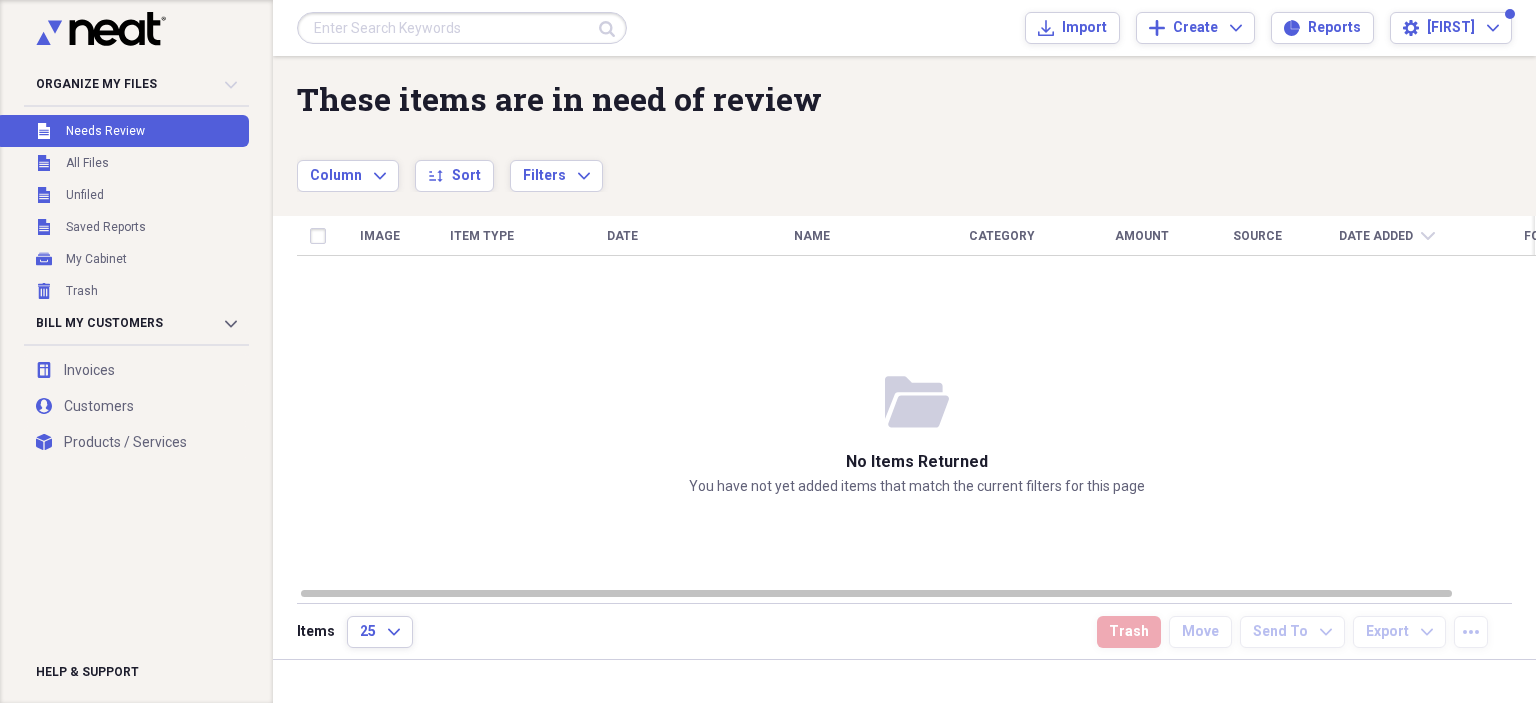 click on "Organize My Files Collapse Unfiled Needs Review Unfiled All Files Unfiled Unfiled Unfiled Saved Reports My Cabinet My Cabinet Add Folder Trash Trash Bill My Customers Collapse invoices Invoices user Customers products Products / Services Help & Support" at bounding box center (136, 351) 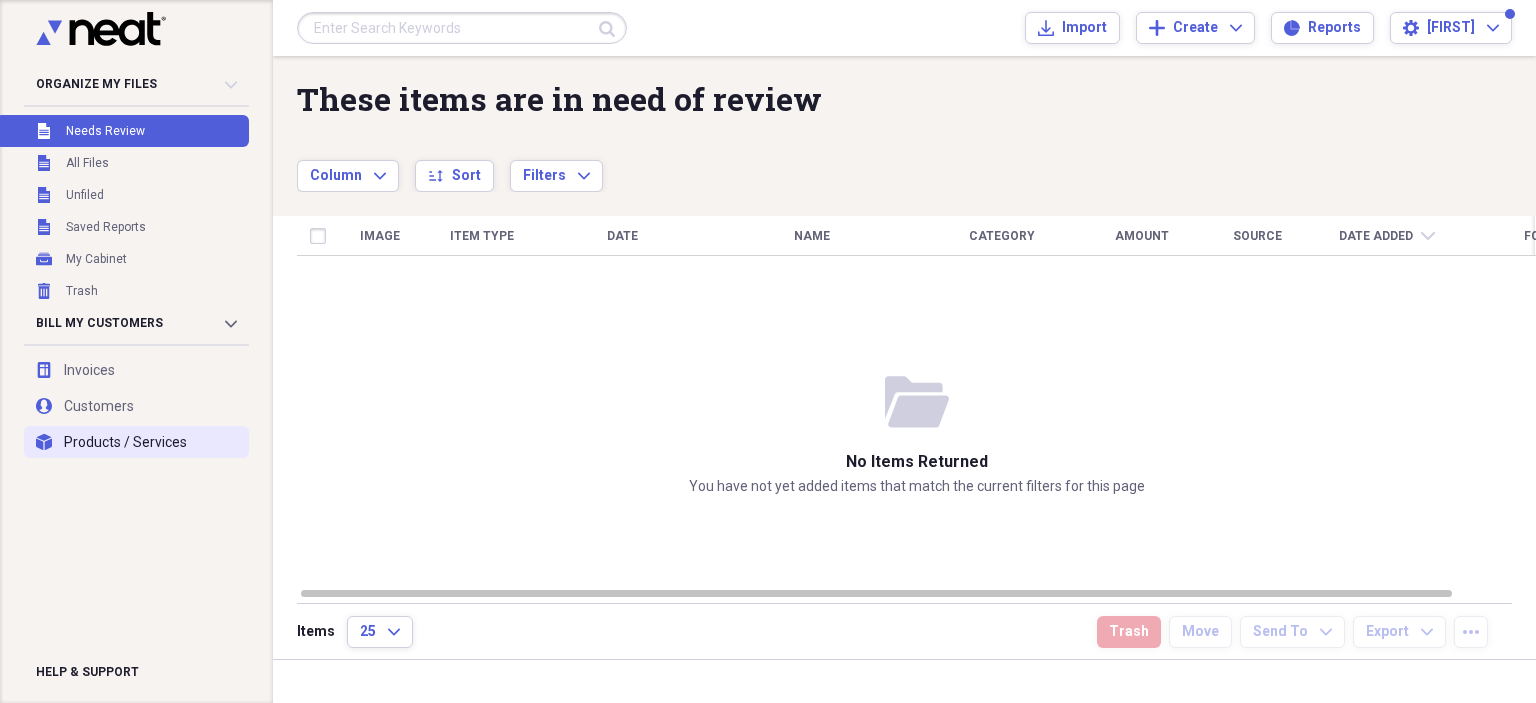 click on "products Products / Services" at bounding box center (136, 442) 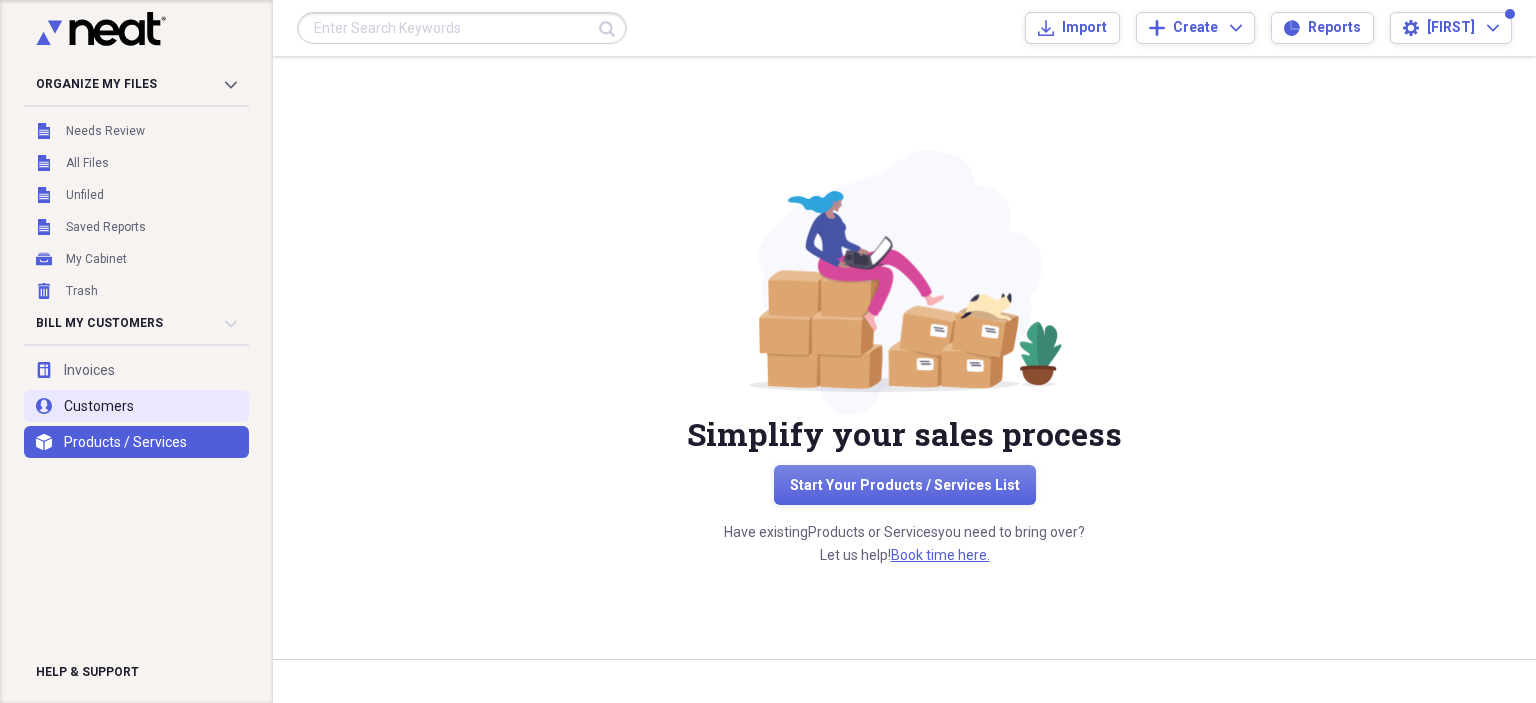 click on "user Customers" at bounding box center [136, 406] 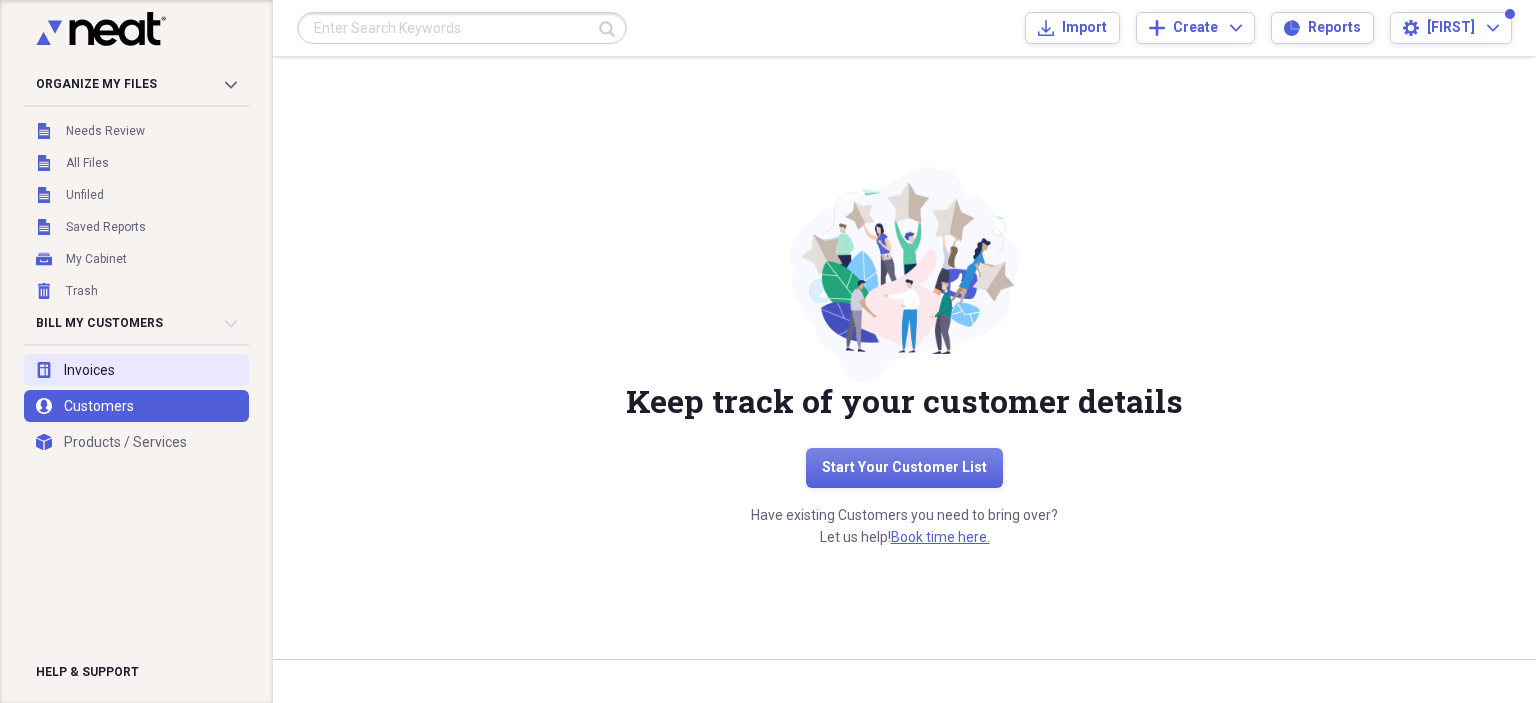 click on "invoices Invoices" at bounding box center (136, 370) 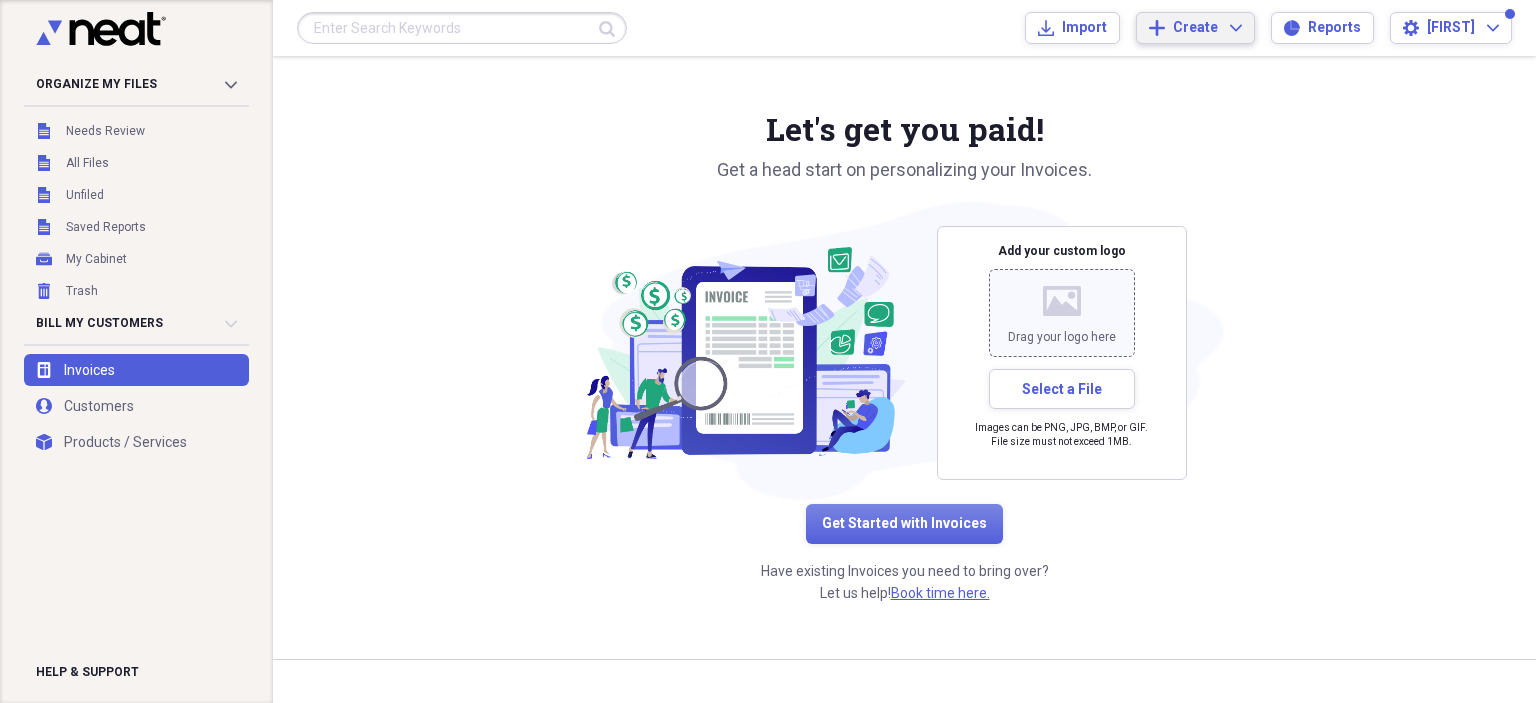 click on "Create" at bounding box center [1195, 28] 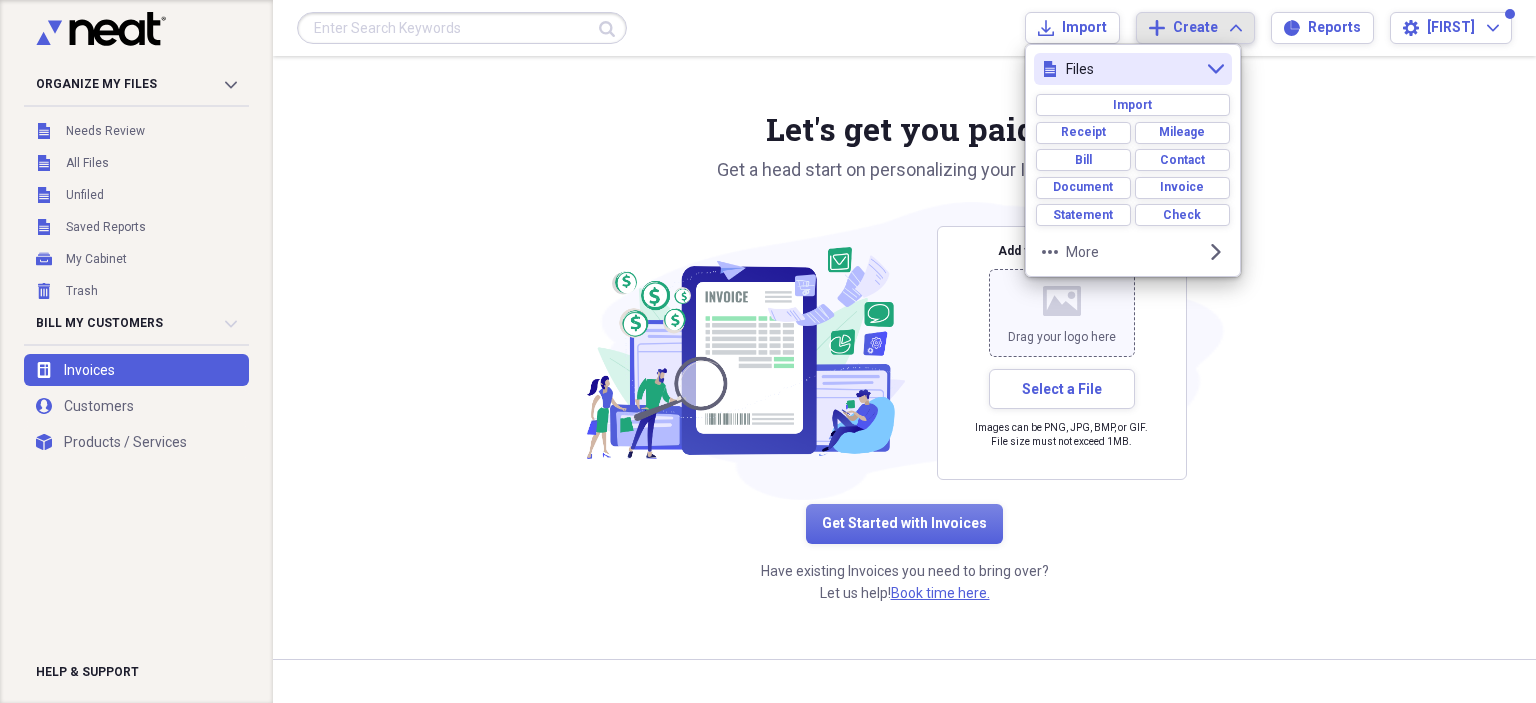 click on "Create" at bounding box center (1195, 28) 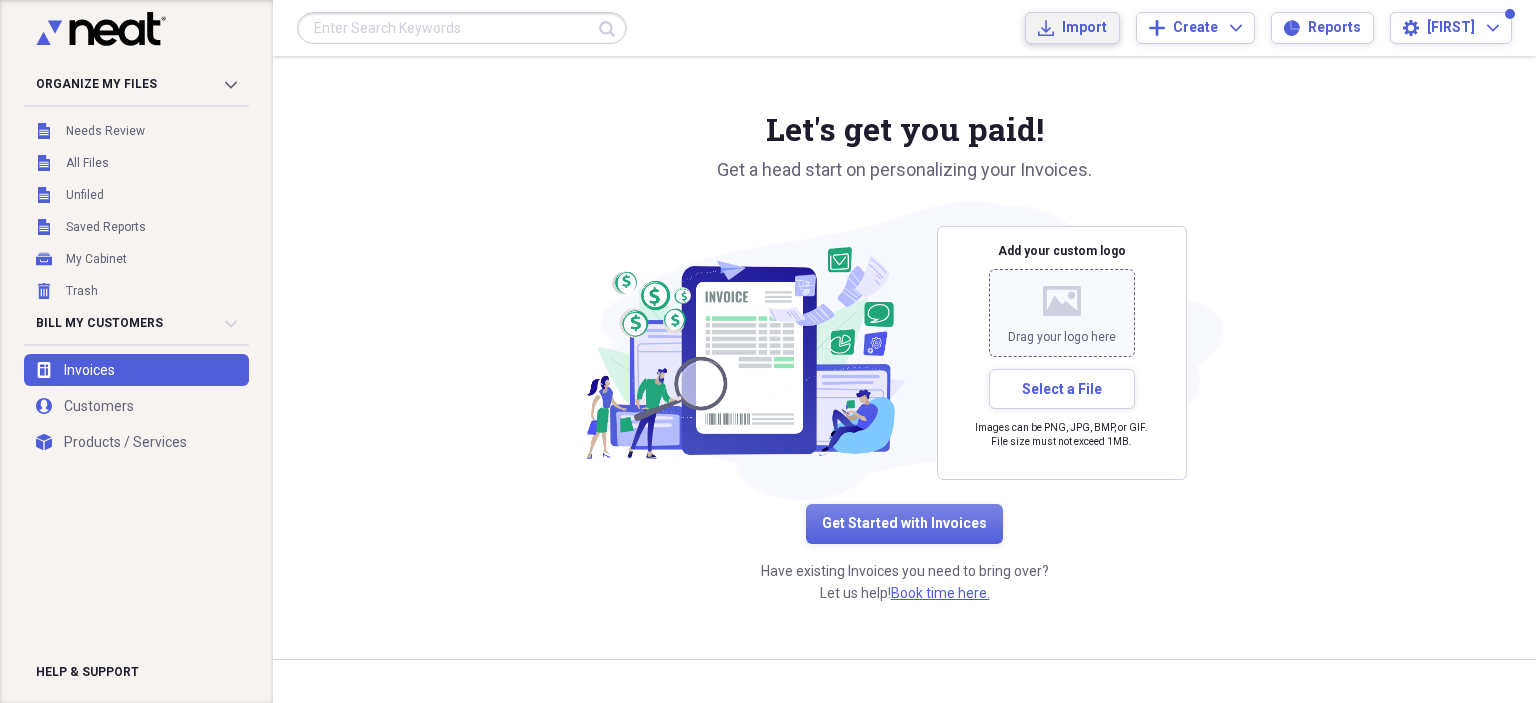 click on "Import" at bounding box center (1084, 28) 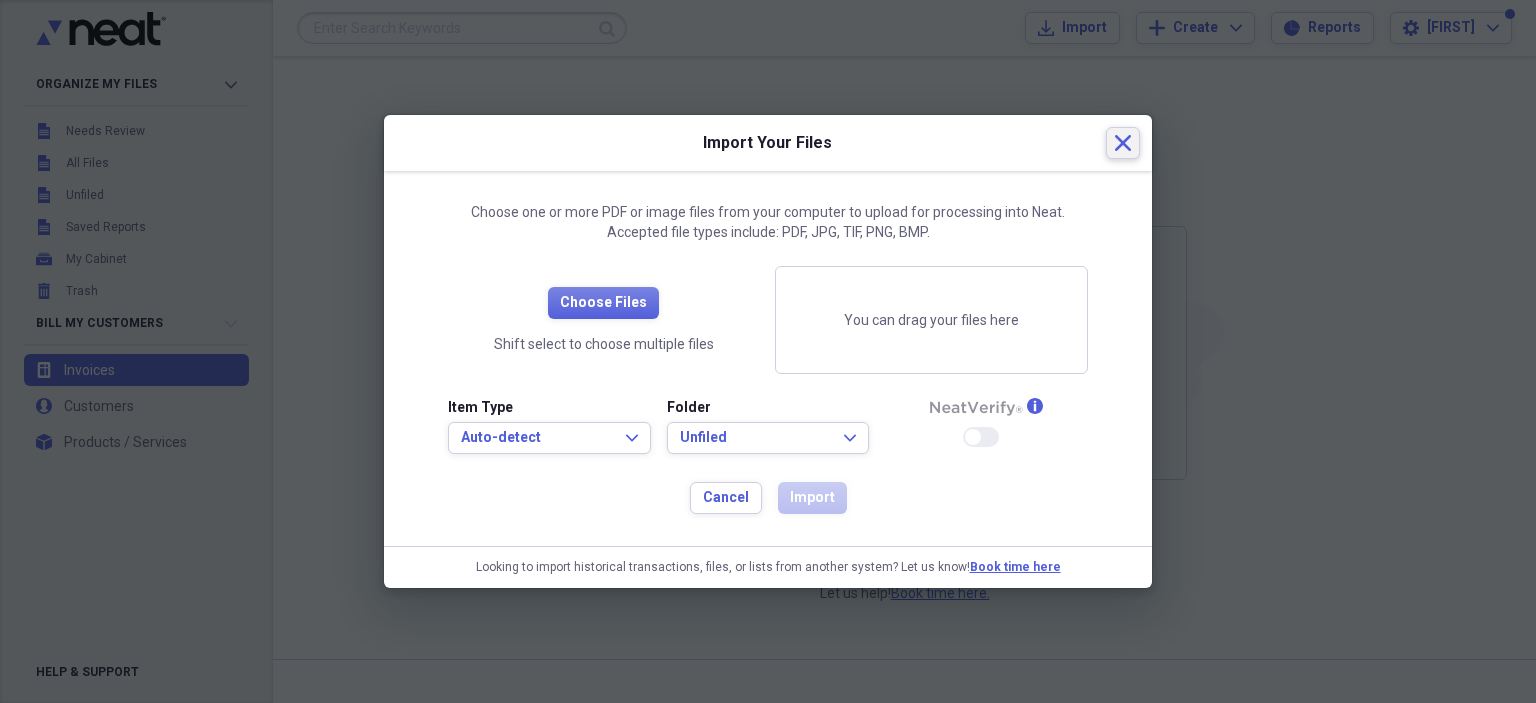 click 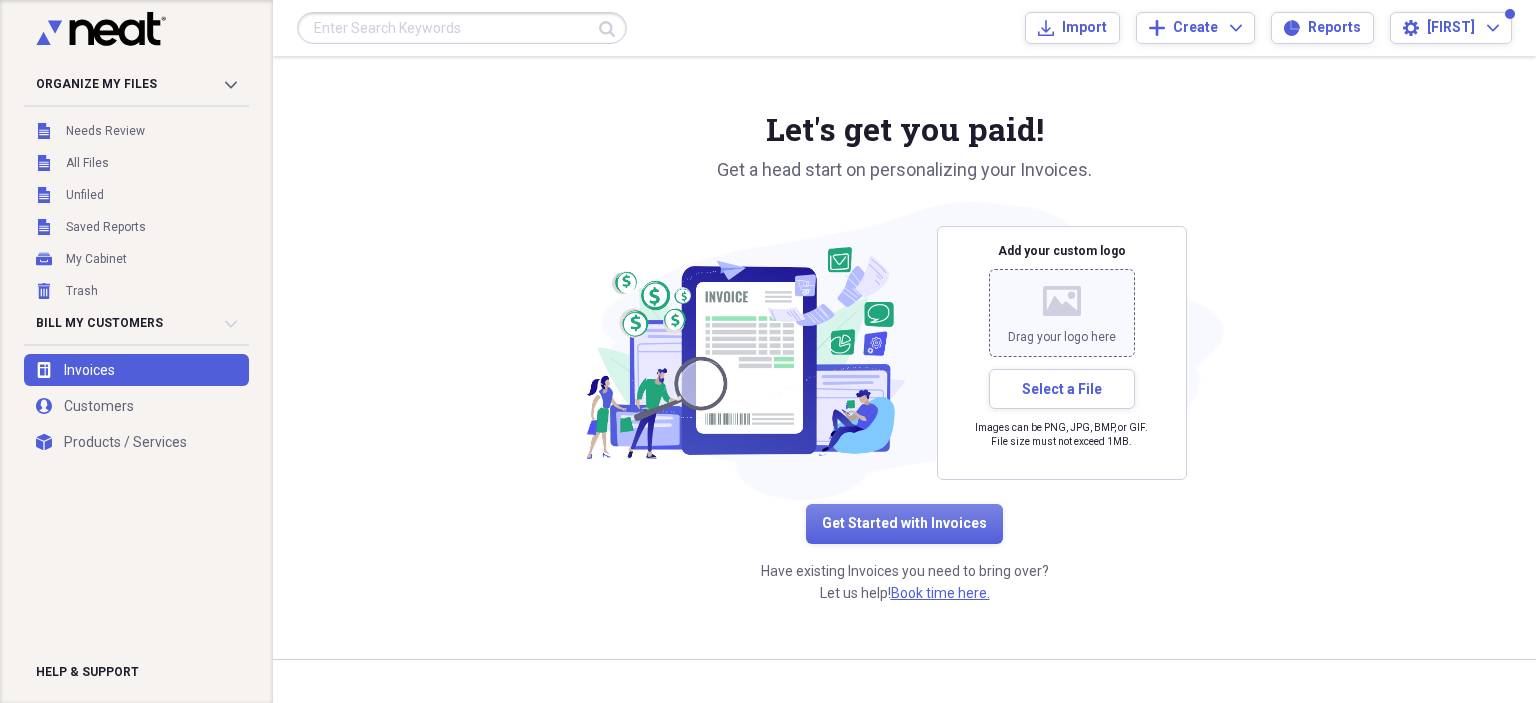 click 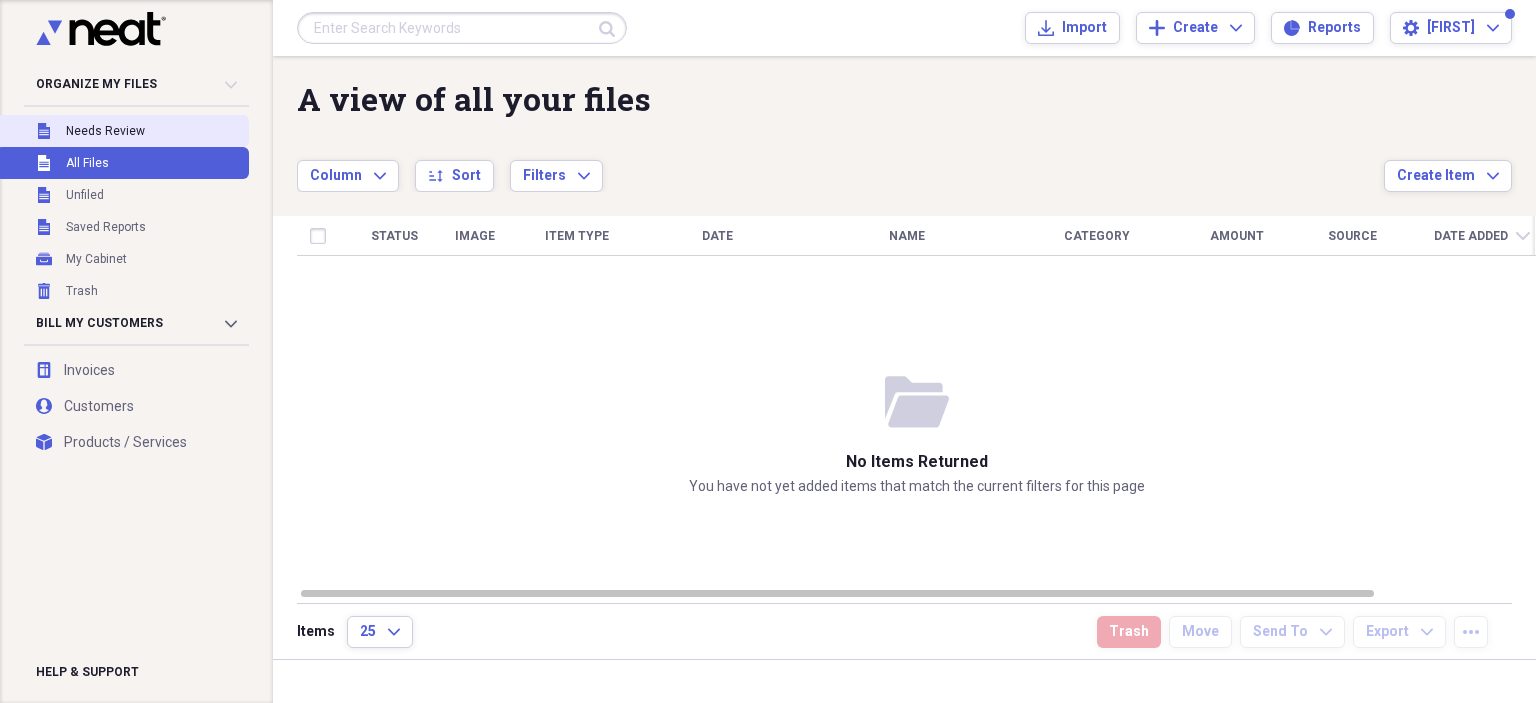 click on "Needs Review" at bounding box center (105, 131) 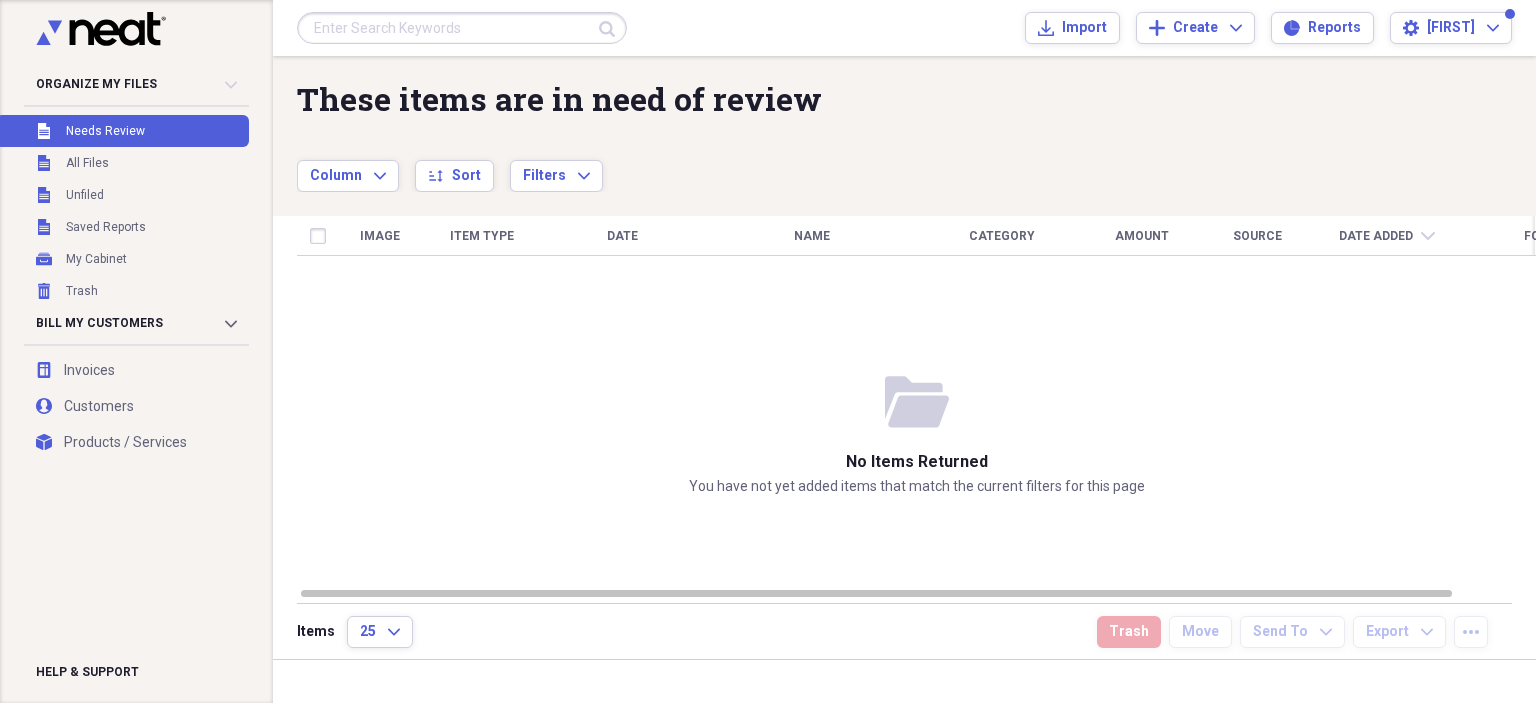 click on "Image Item Type Date Name Category Amount Source Date Added chevron-down Folder" at bounding box center (916, 401) 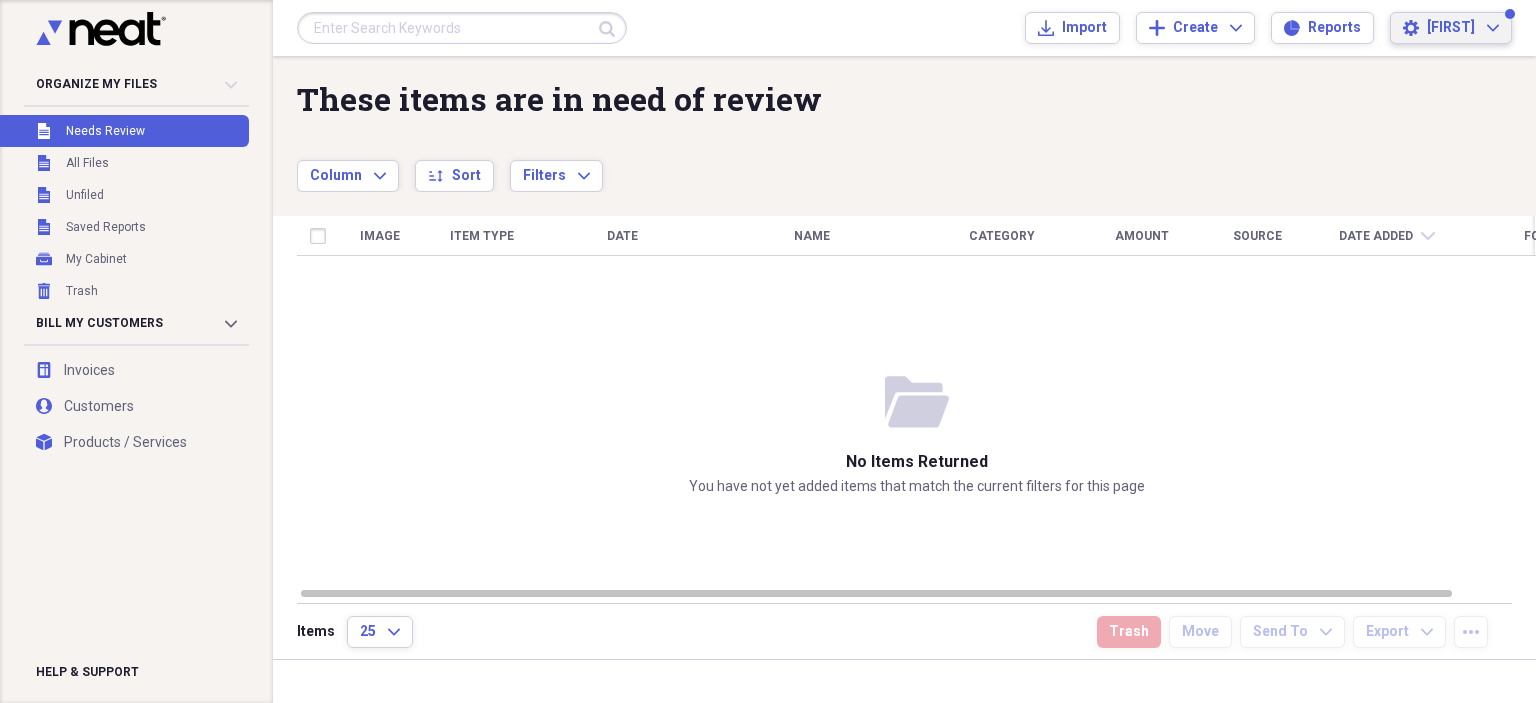 click on "[FIRST] [LAST]" at bounding box center [1451, 28] 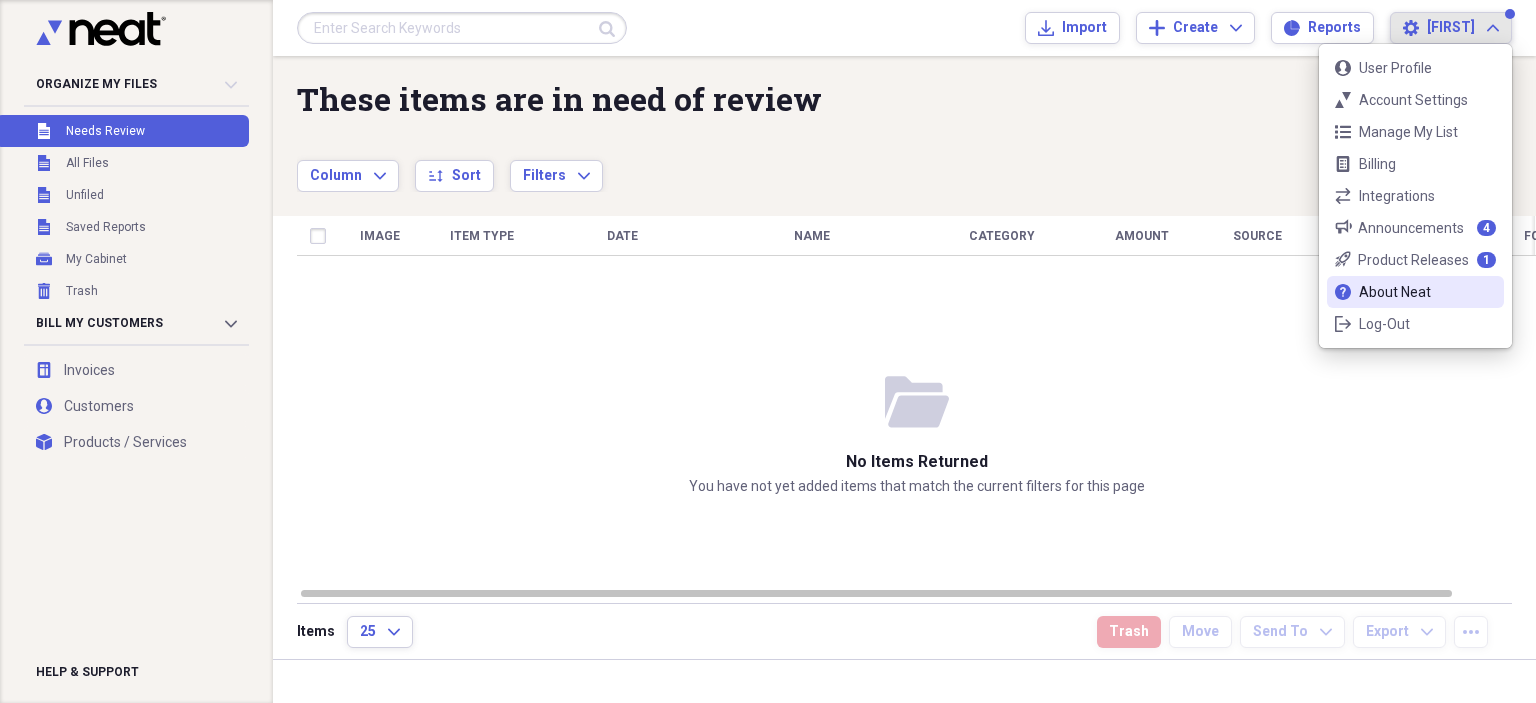 click on "About Neat" at bounding box center [1415, 292] 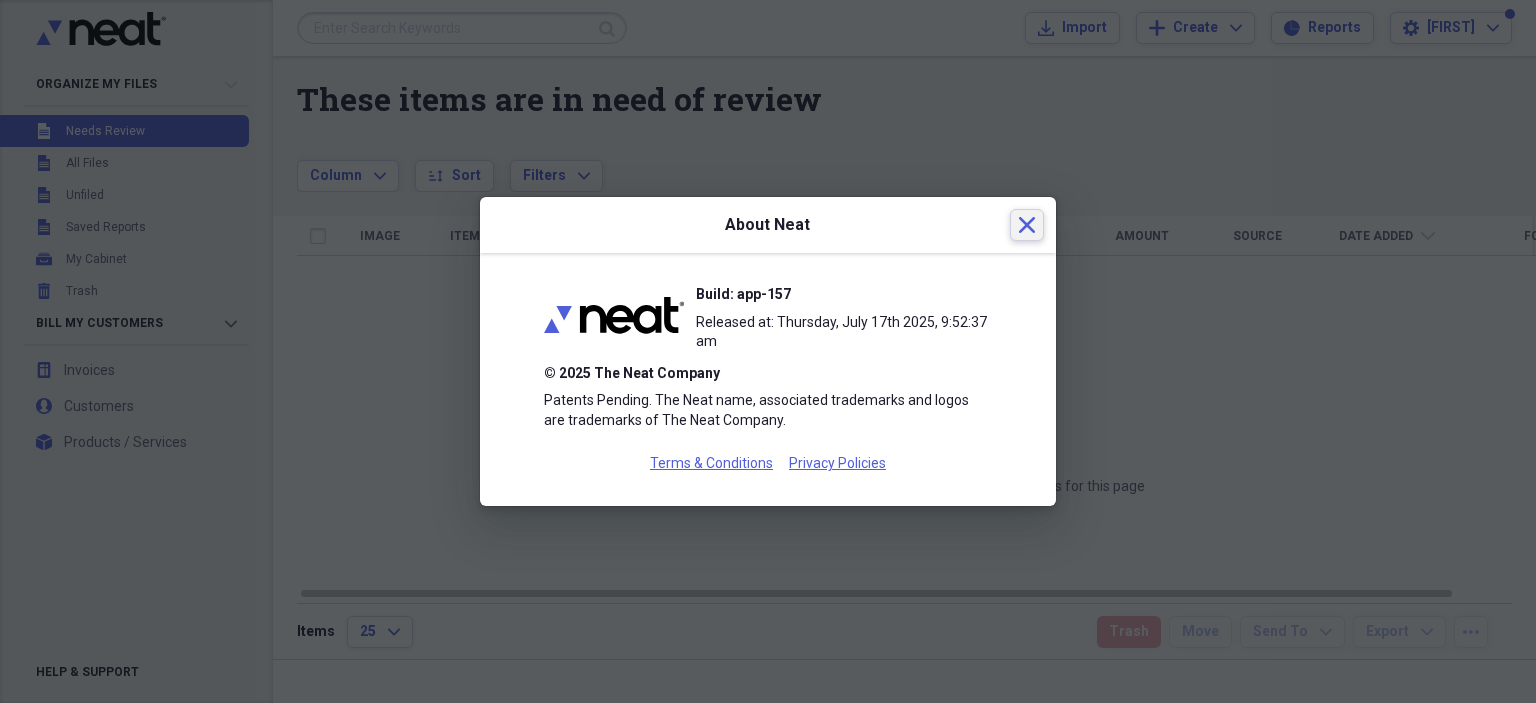 click on "Close" at bounding box center [1027, 225] 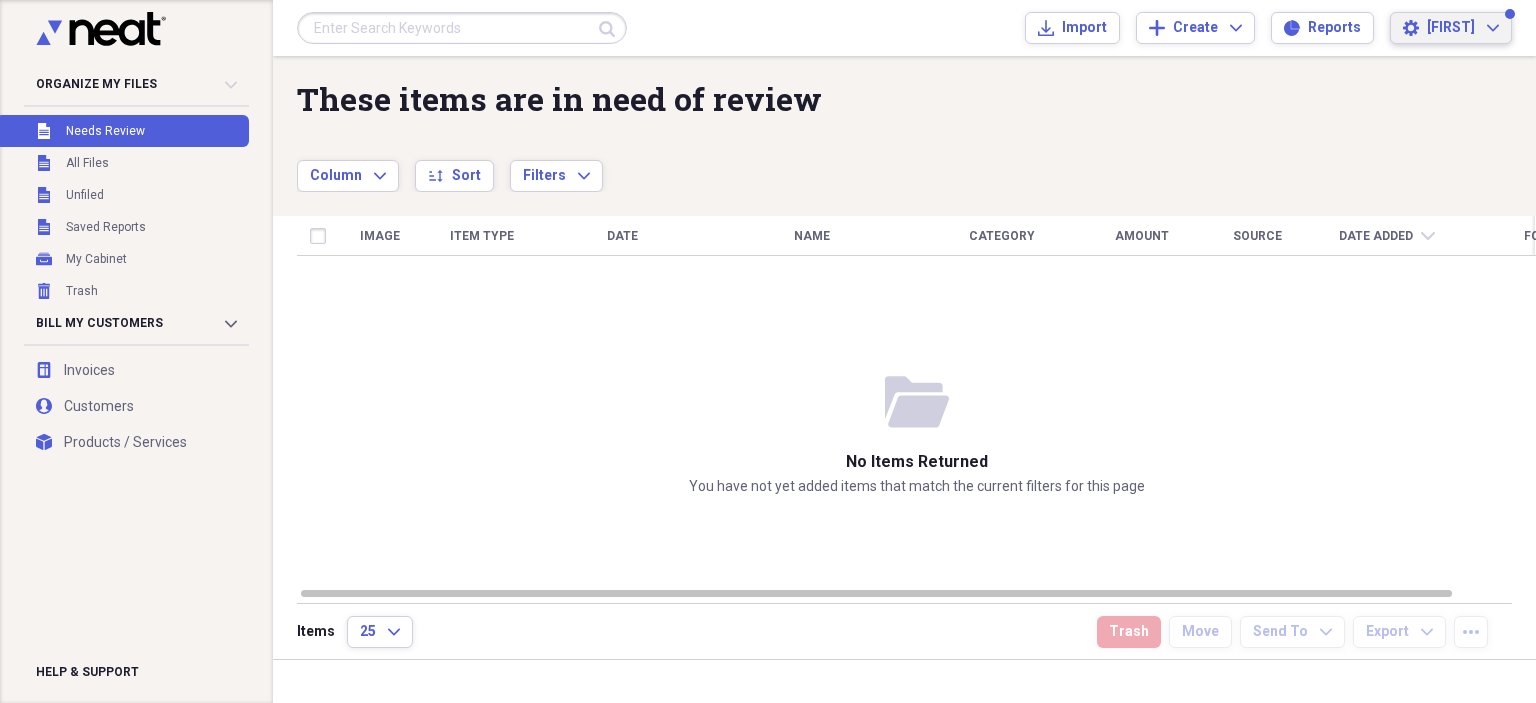 click on "[FIRST] [LAST]" at bounding box center [1451, 28] 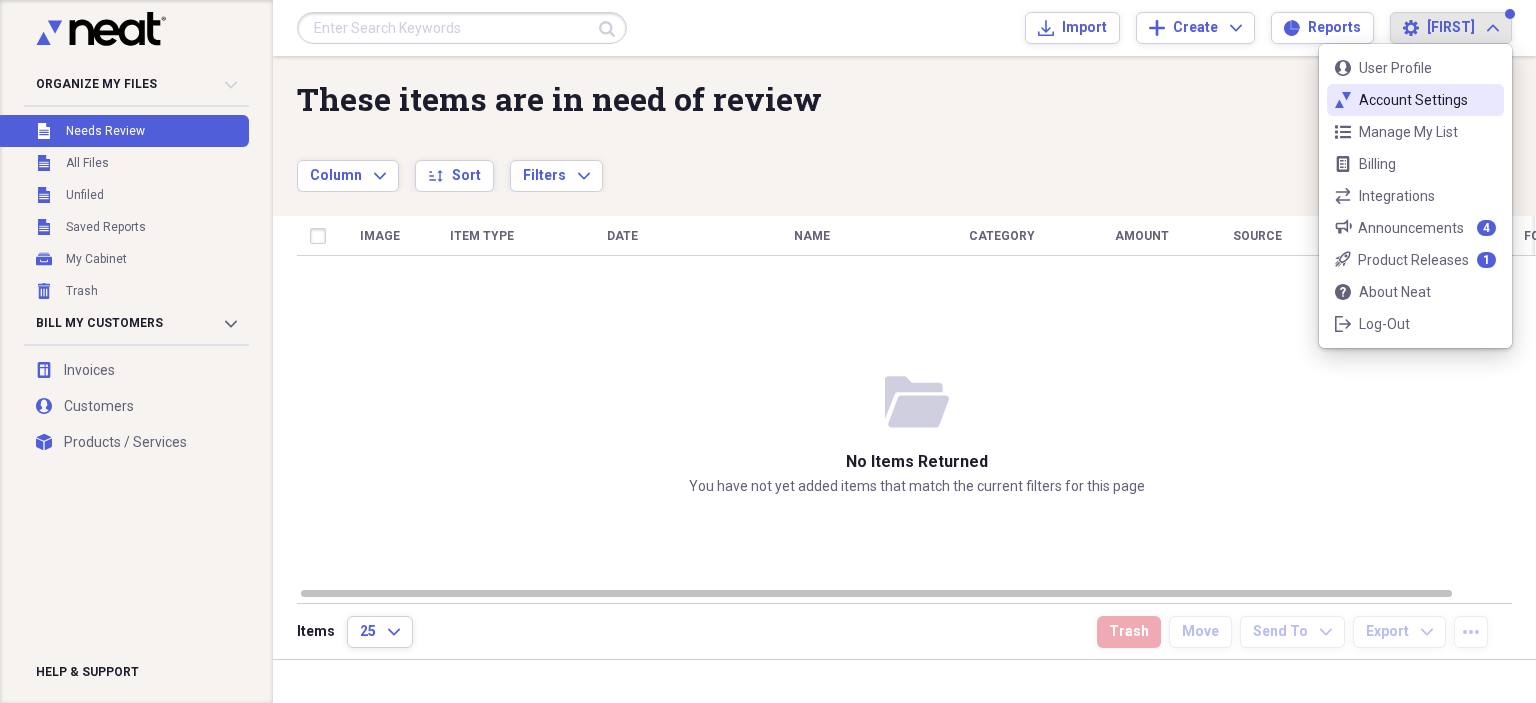 click on "Account Settings" at bounding box center [1415, 100] 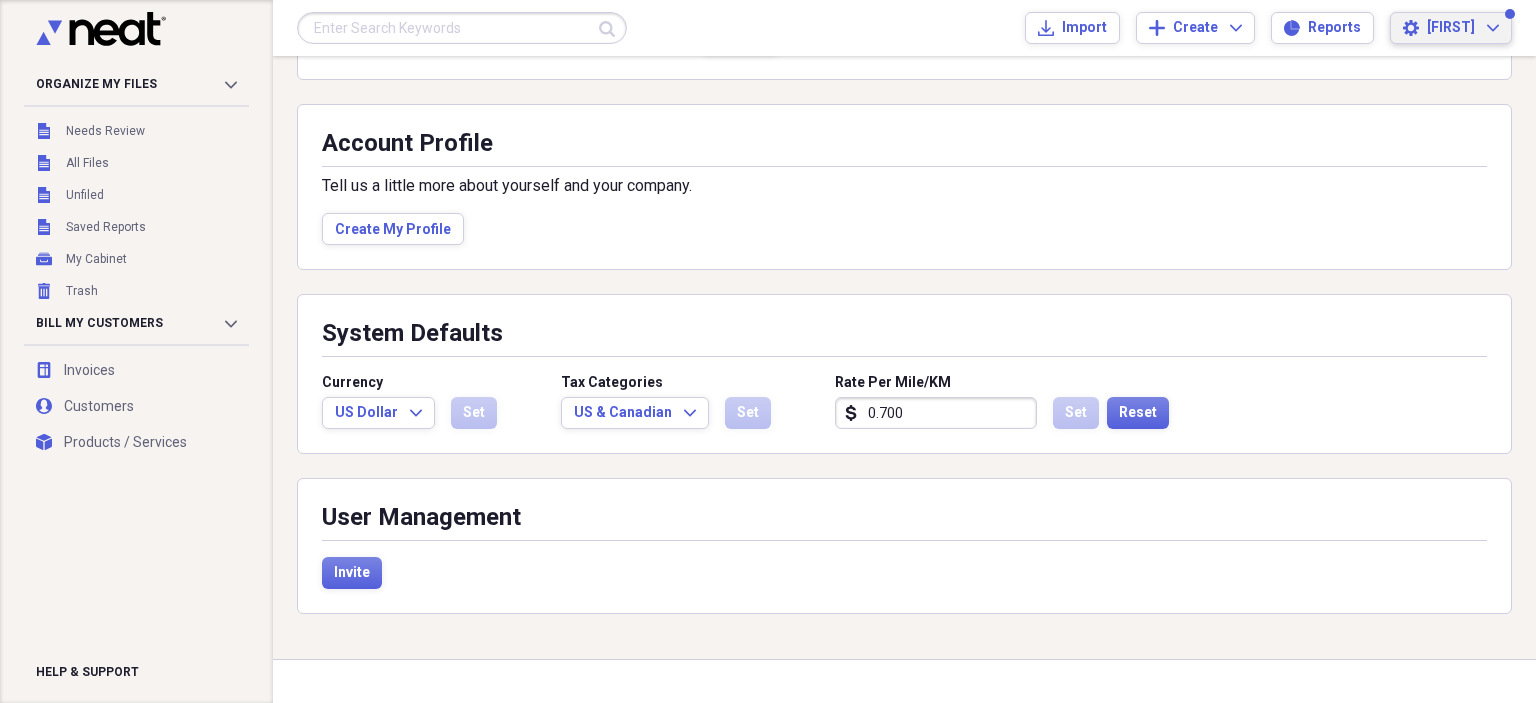 scroll, scrollTop: 0, scrollLeft: 0, axis: both 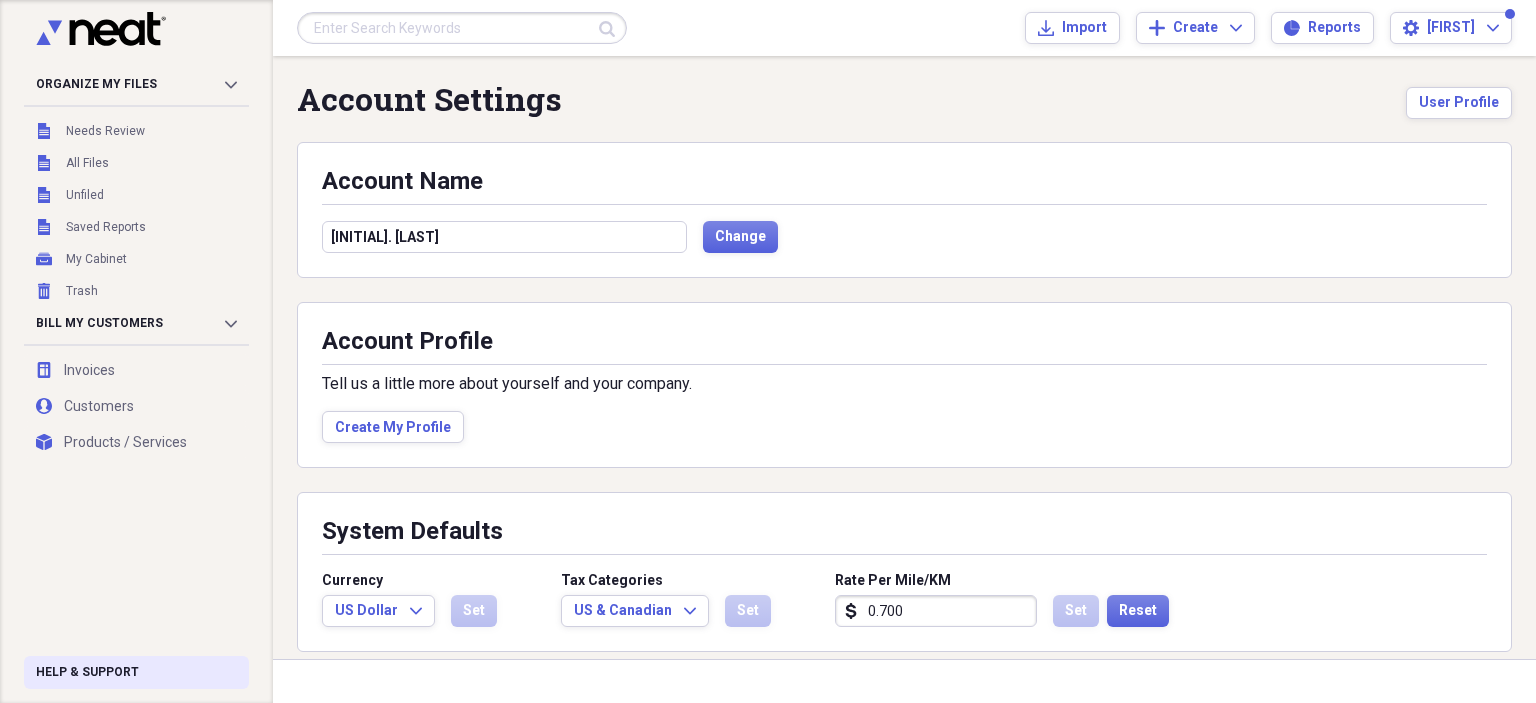 click on "Help & Support" at bounding box center [136, 672] 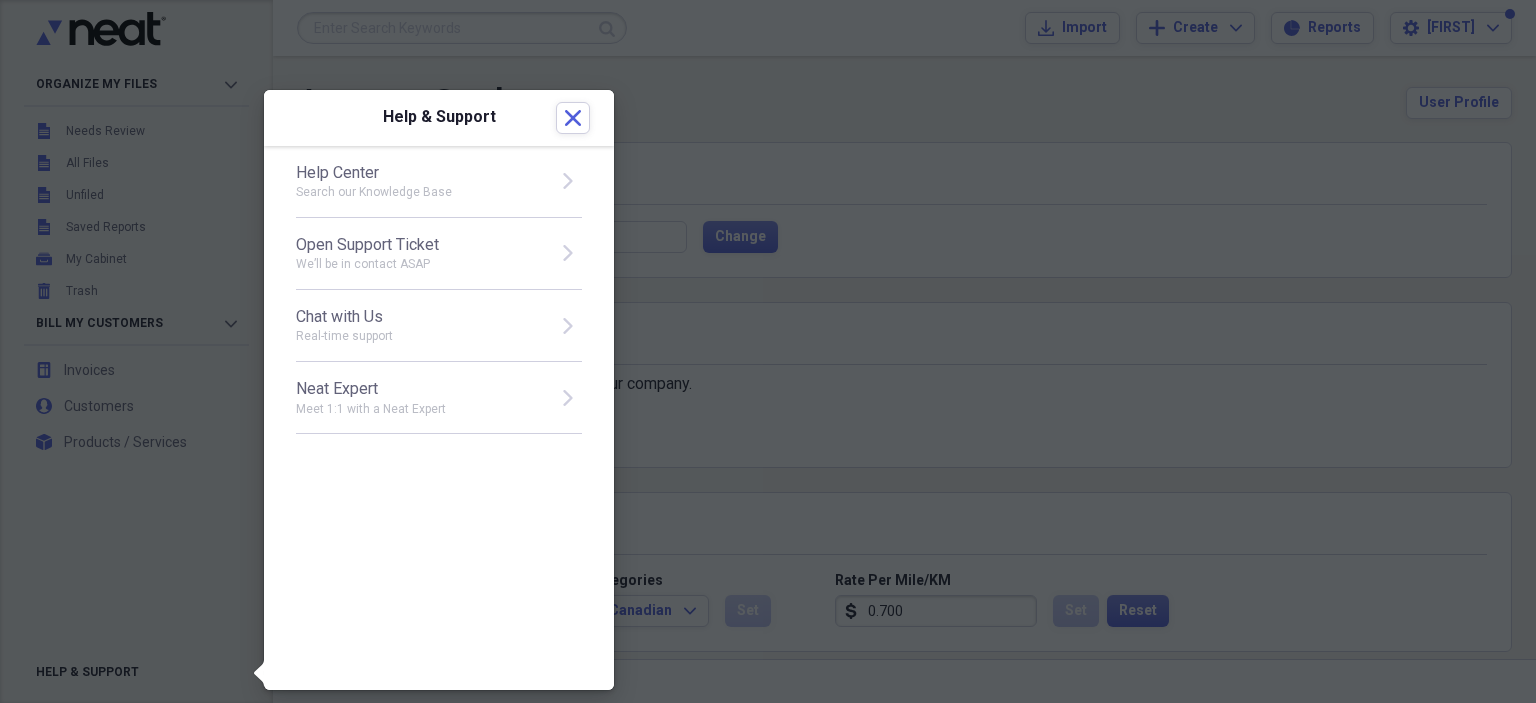 click on "Help Center" at bounding box center [420, 173] 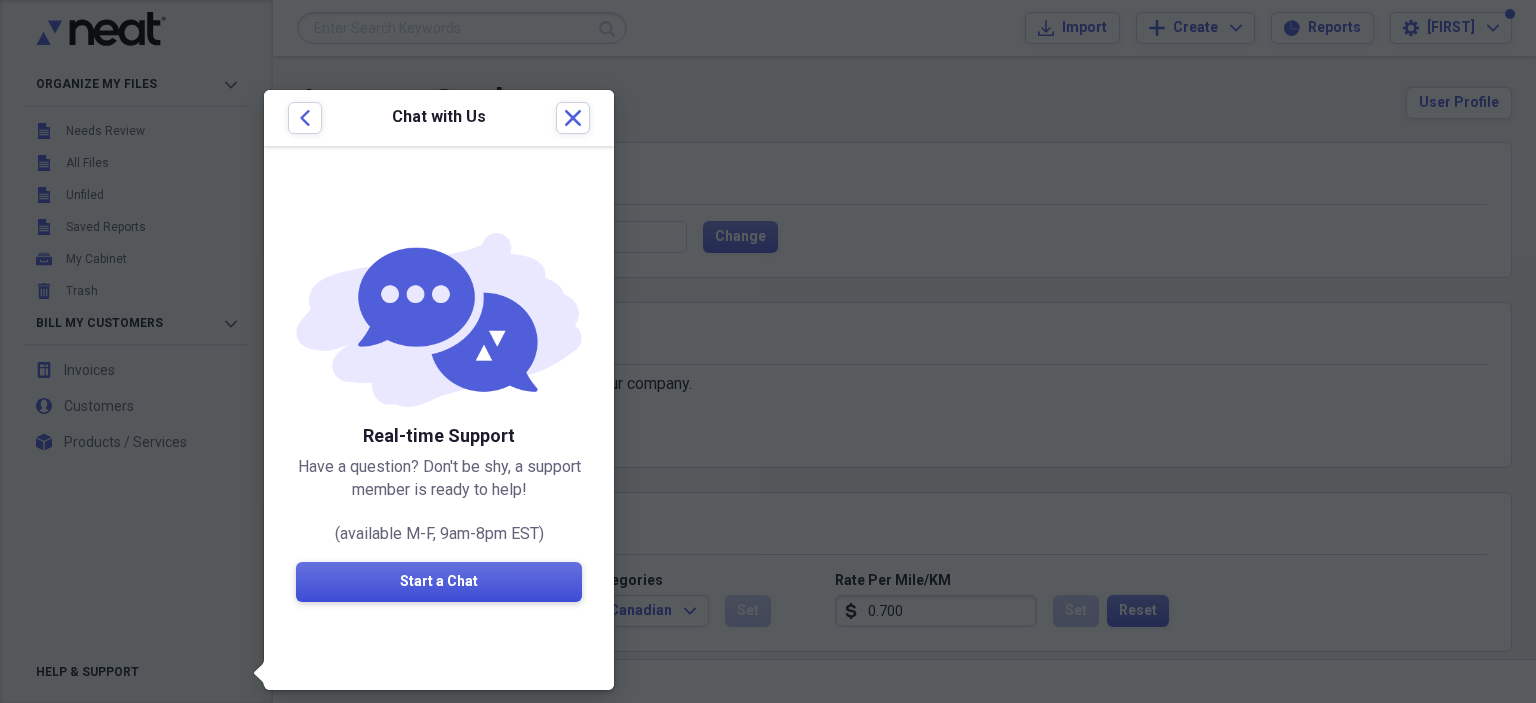 click on "Start a Chat" at bounding box center (439, 582) 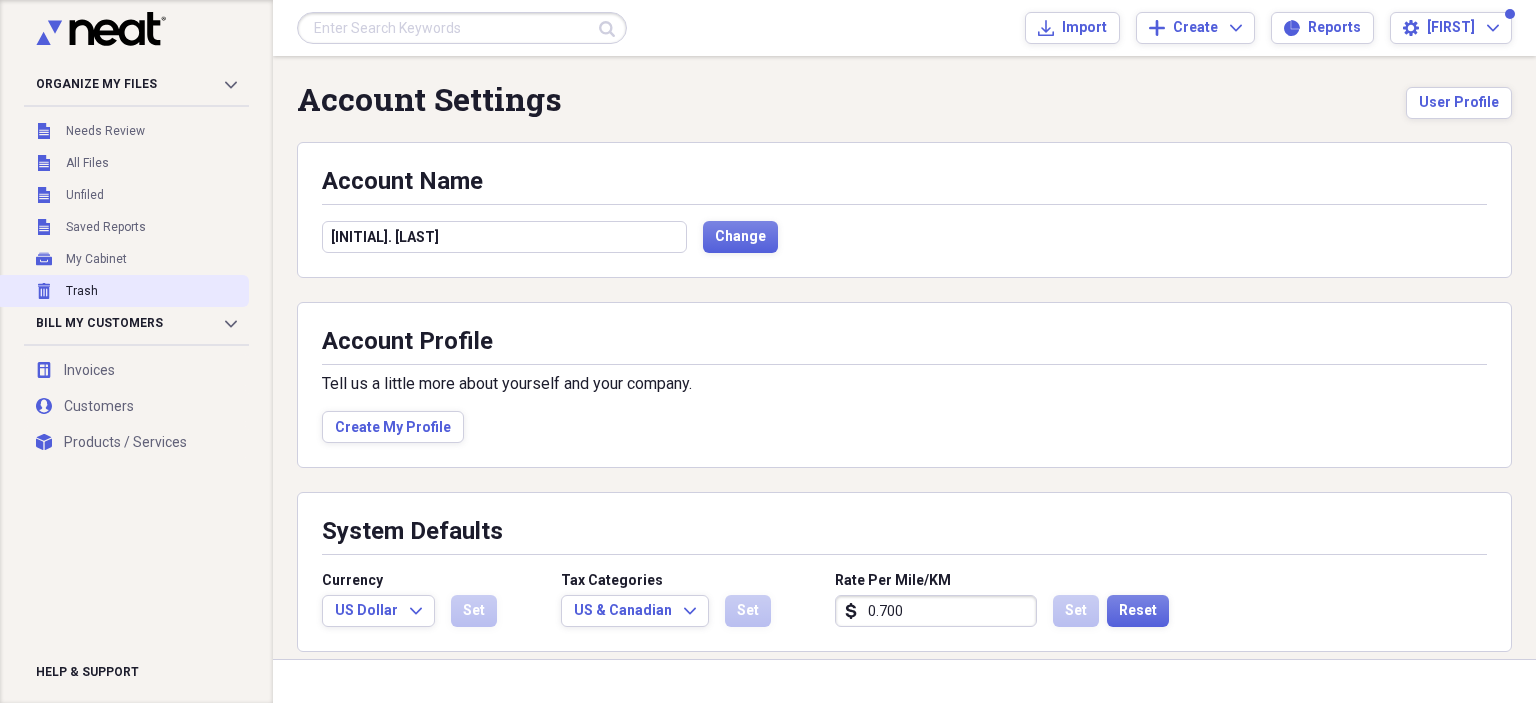 click on "Trash Trash" at bounding box center [122, 291] 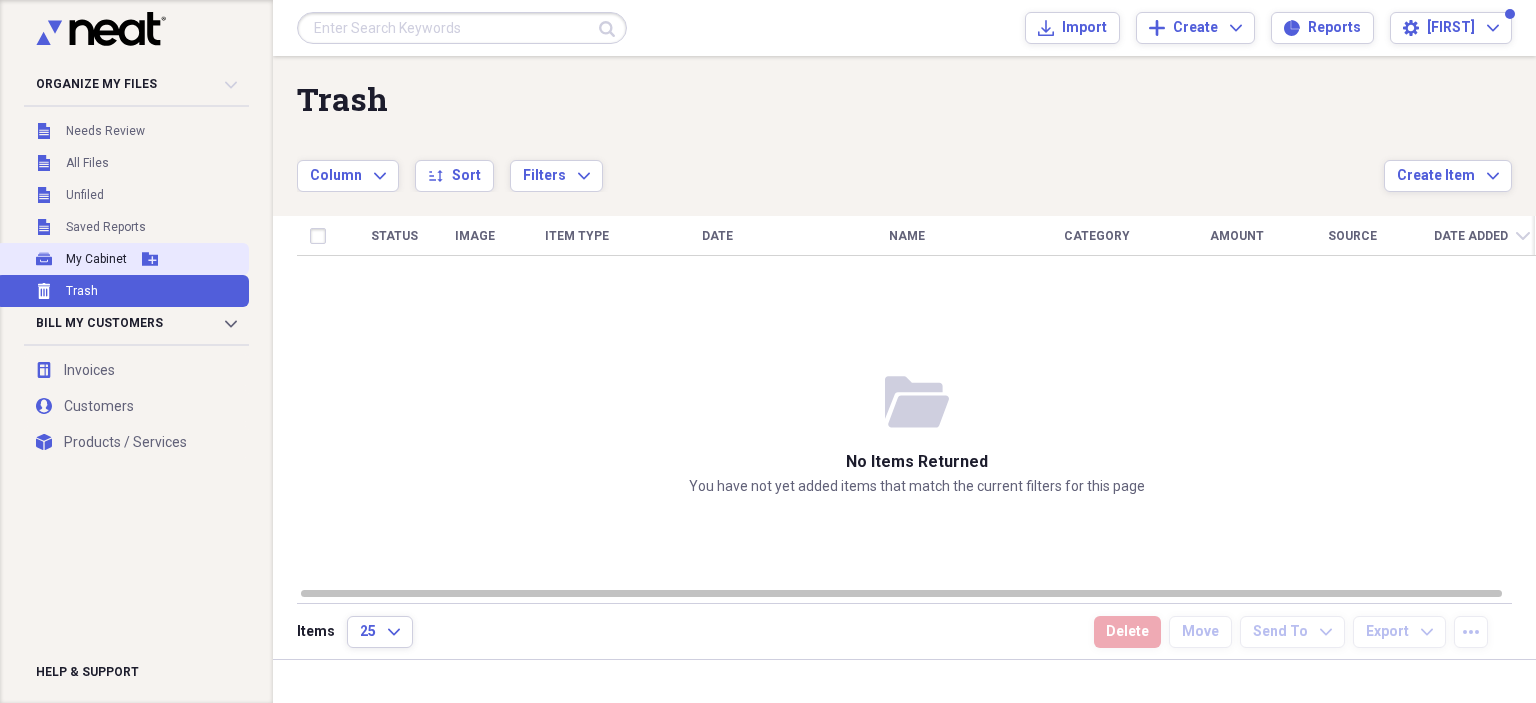 click on "My Cabinet" at bounding box center (96, 259) 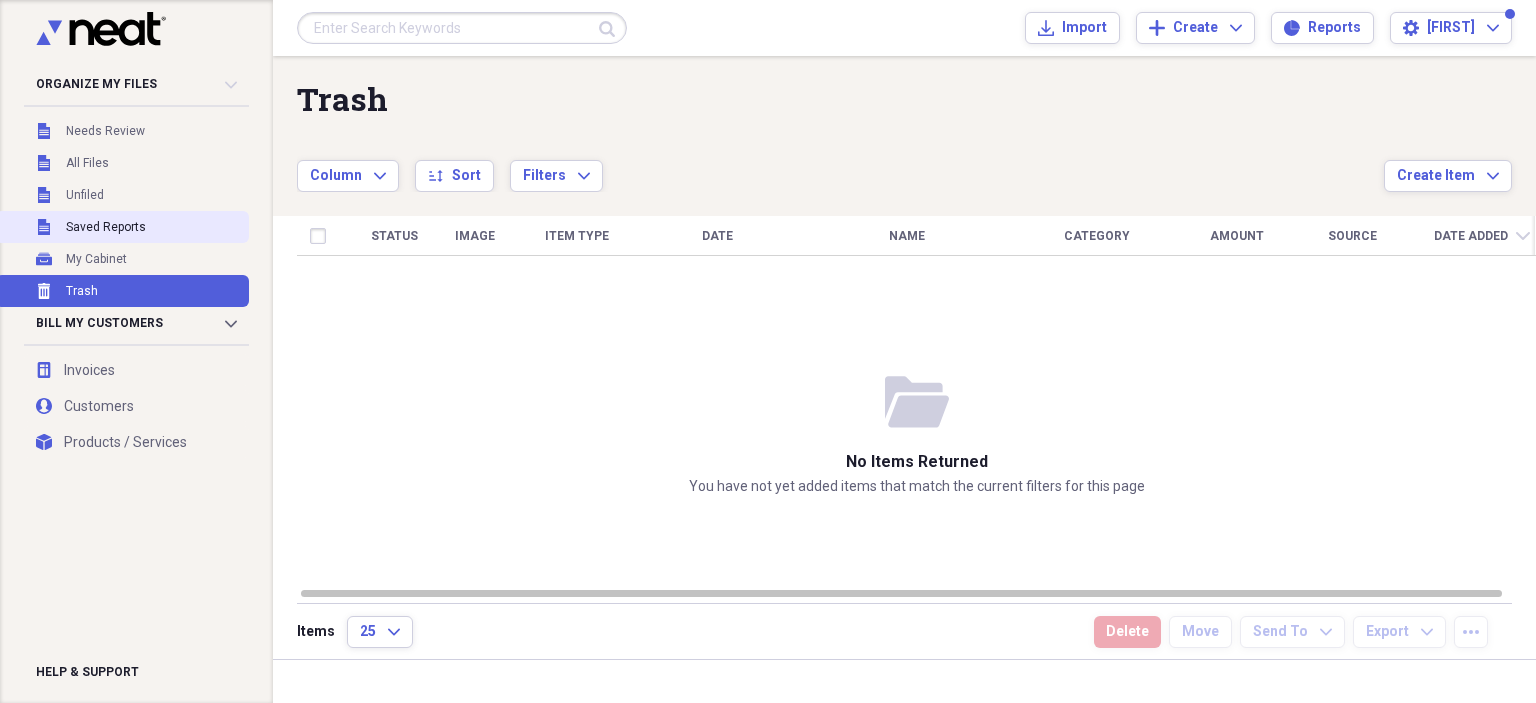 click on "Saved Reports" at bounding box center [106, 227] 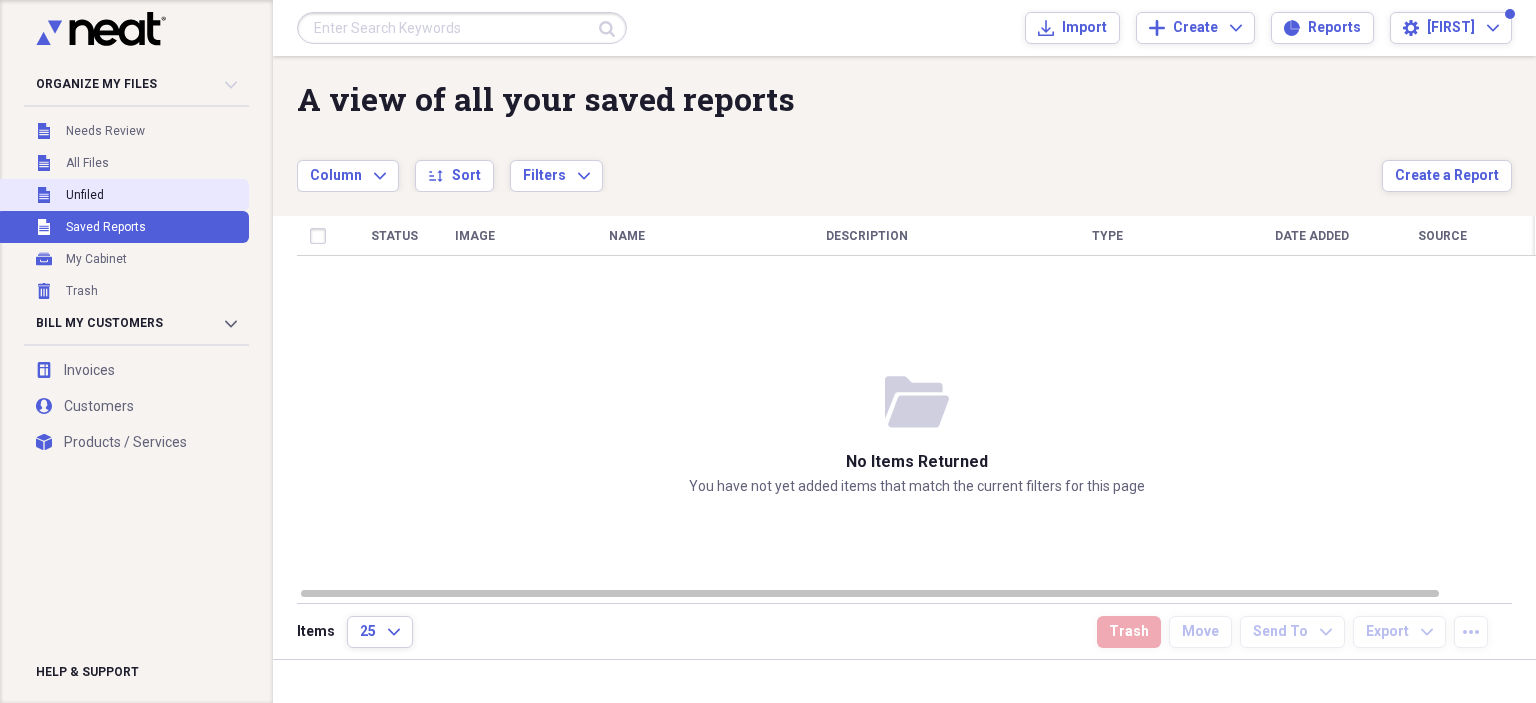click on "Unfiled Unfiled" at bounding box center [122, 195] 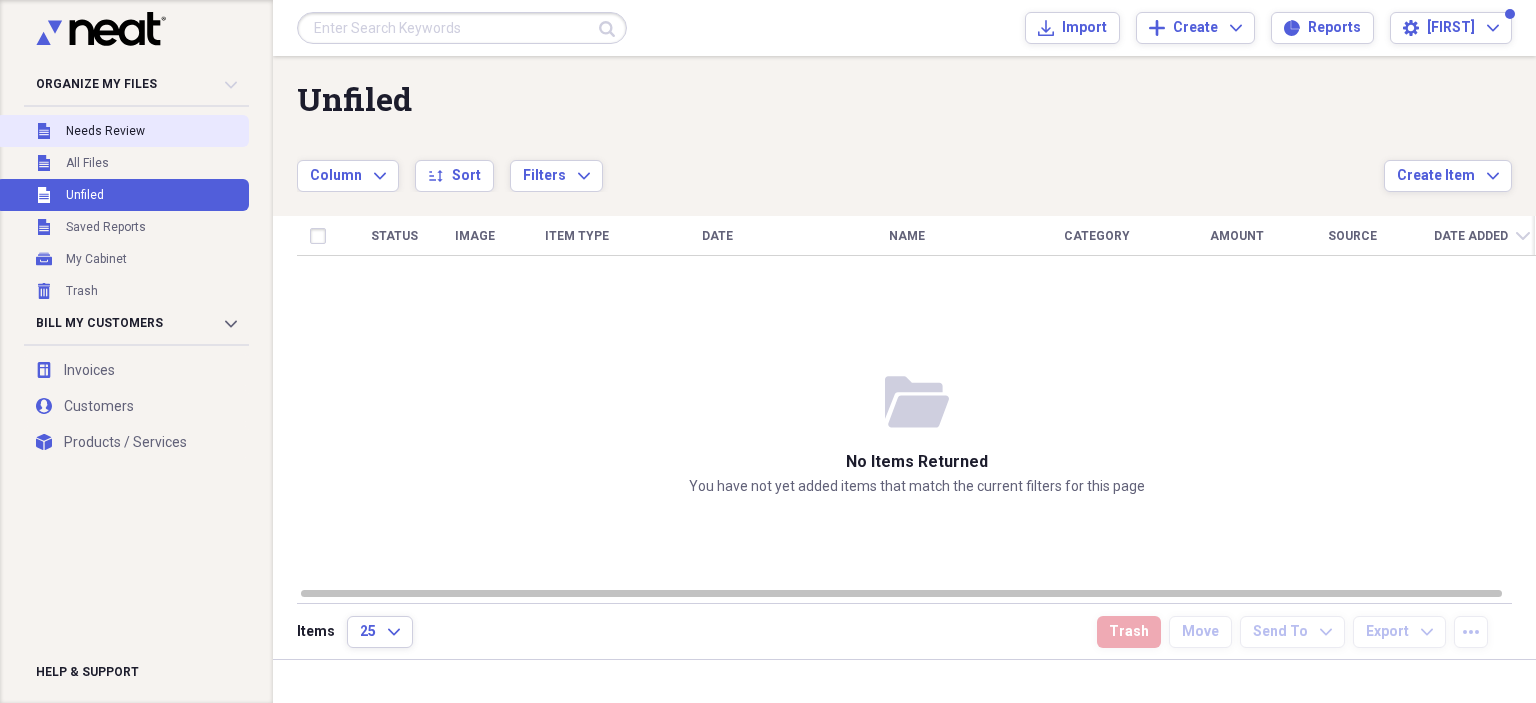 click on "Needs Review" at bounding box center [105, 131] 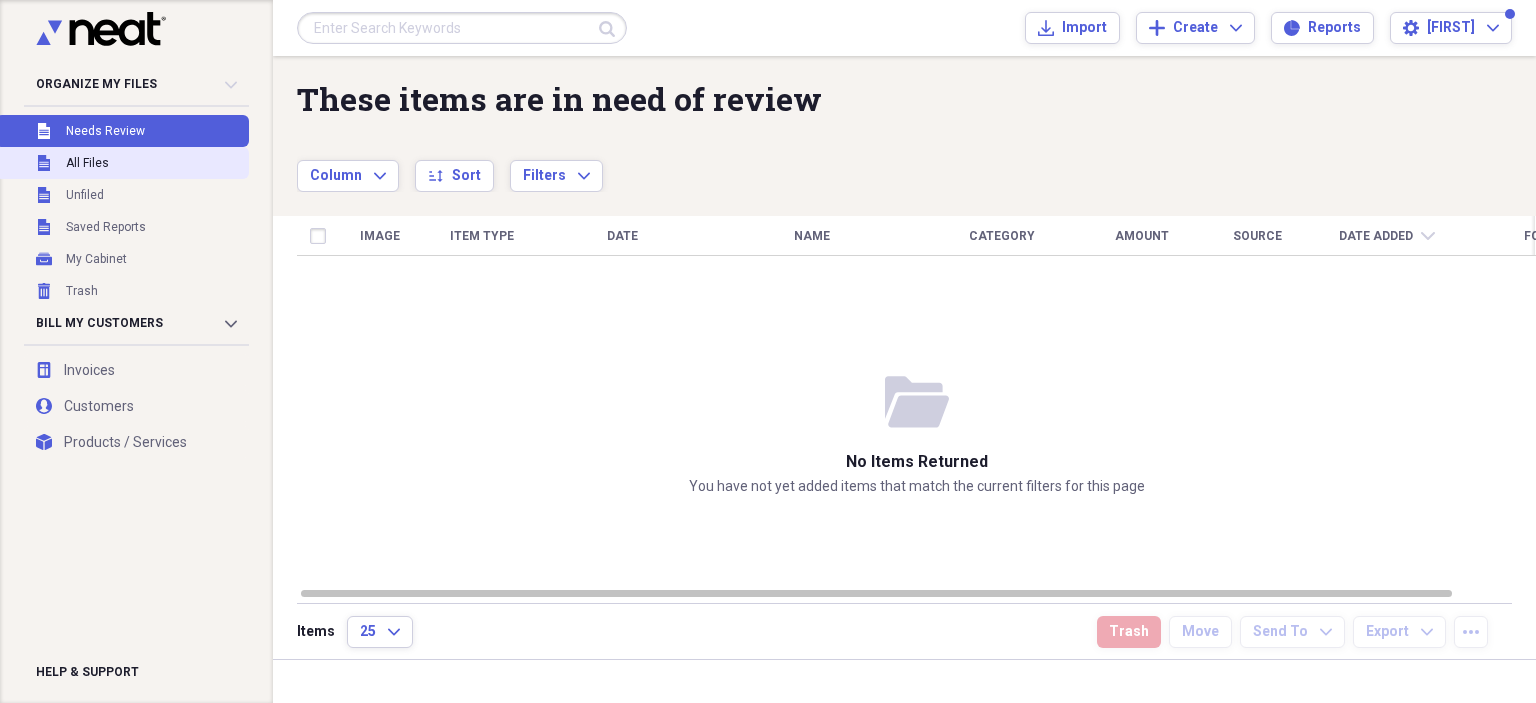 click on "Unfiled All Files" at bounding box center (122, 163) 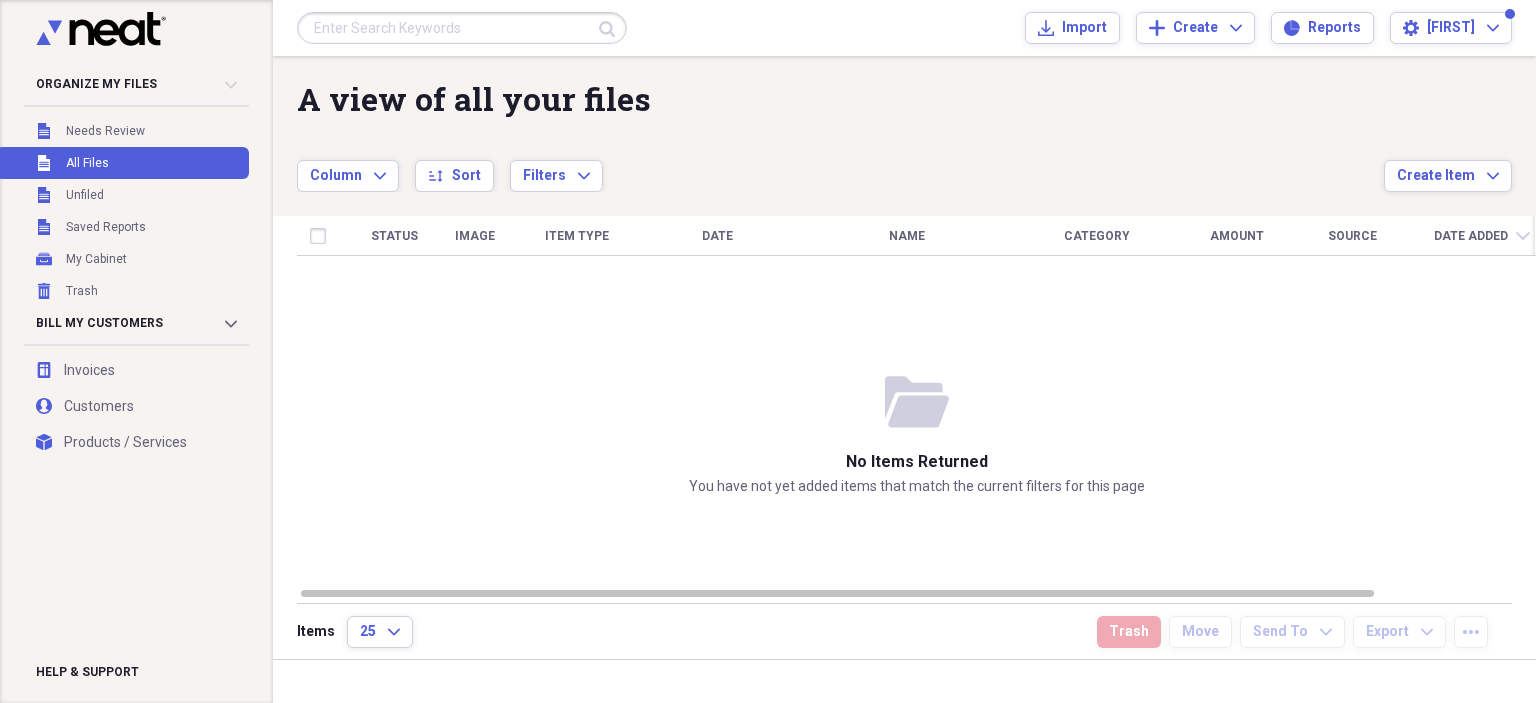 click on "Column Expand sort Sort Filters  Expand" at bounding box center (840, 165) 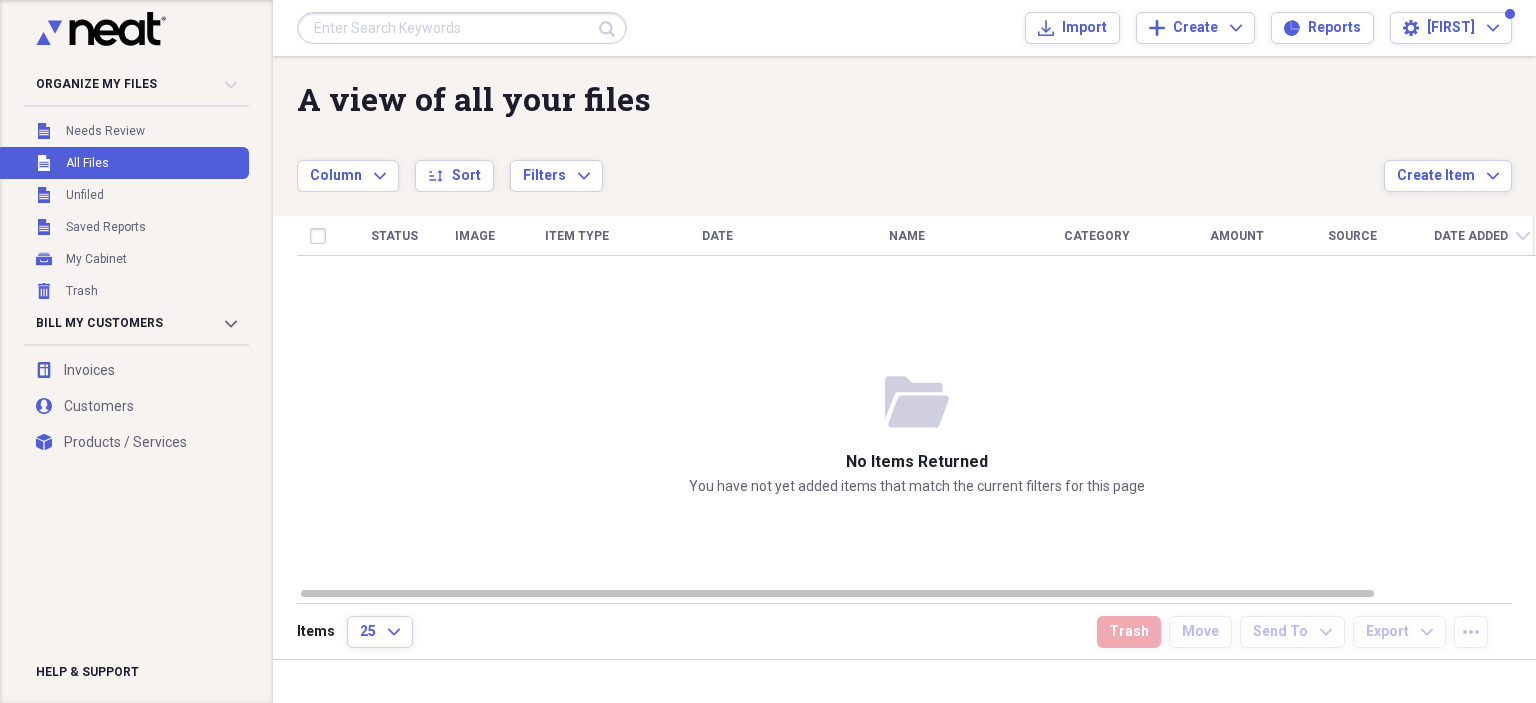 click on "A view of all your files Showing 0 items Column Expand sort Sort Filters  Expand" at bounding box center (840, 136) 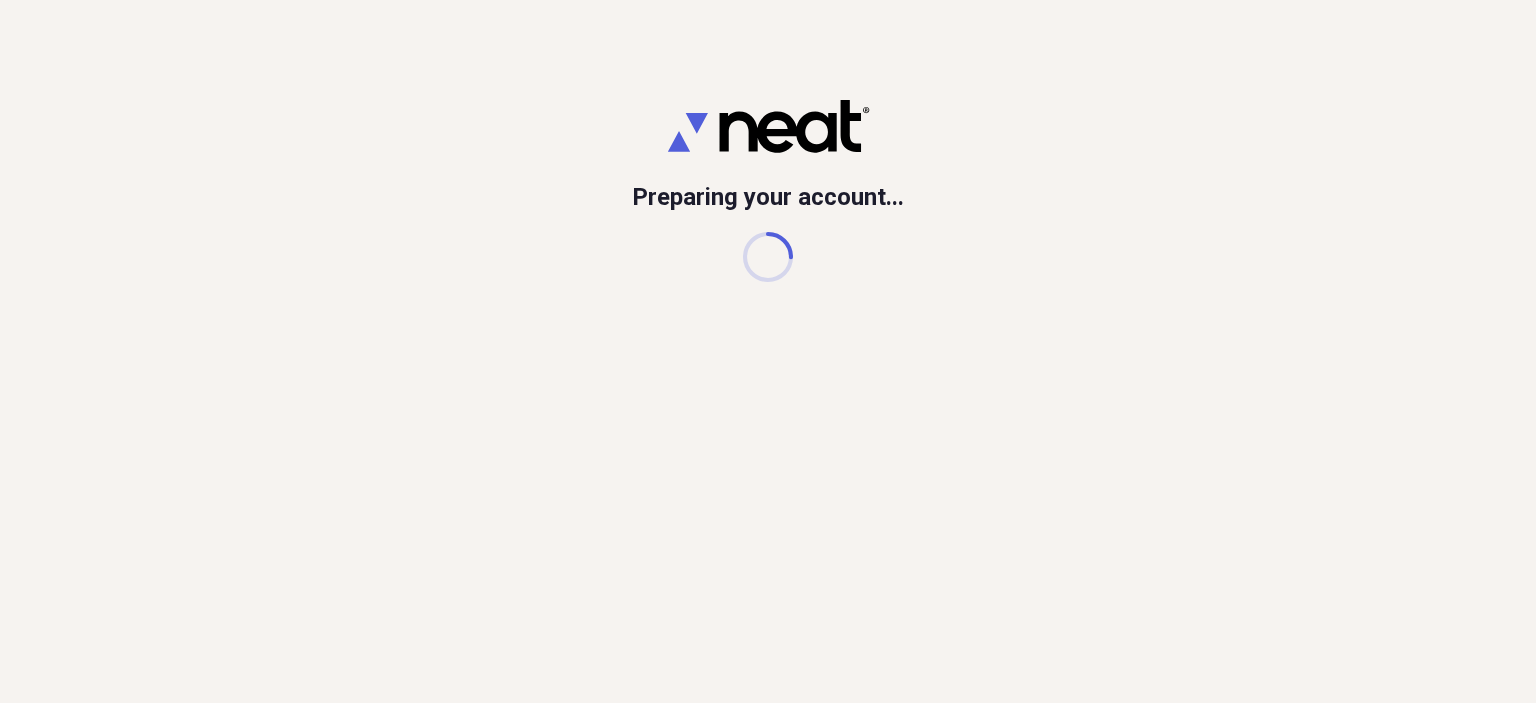scroll, scrollTop: 0, scrollLeft: 0, axis: both 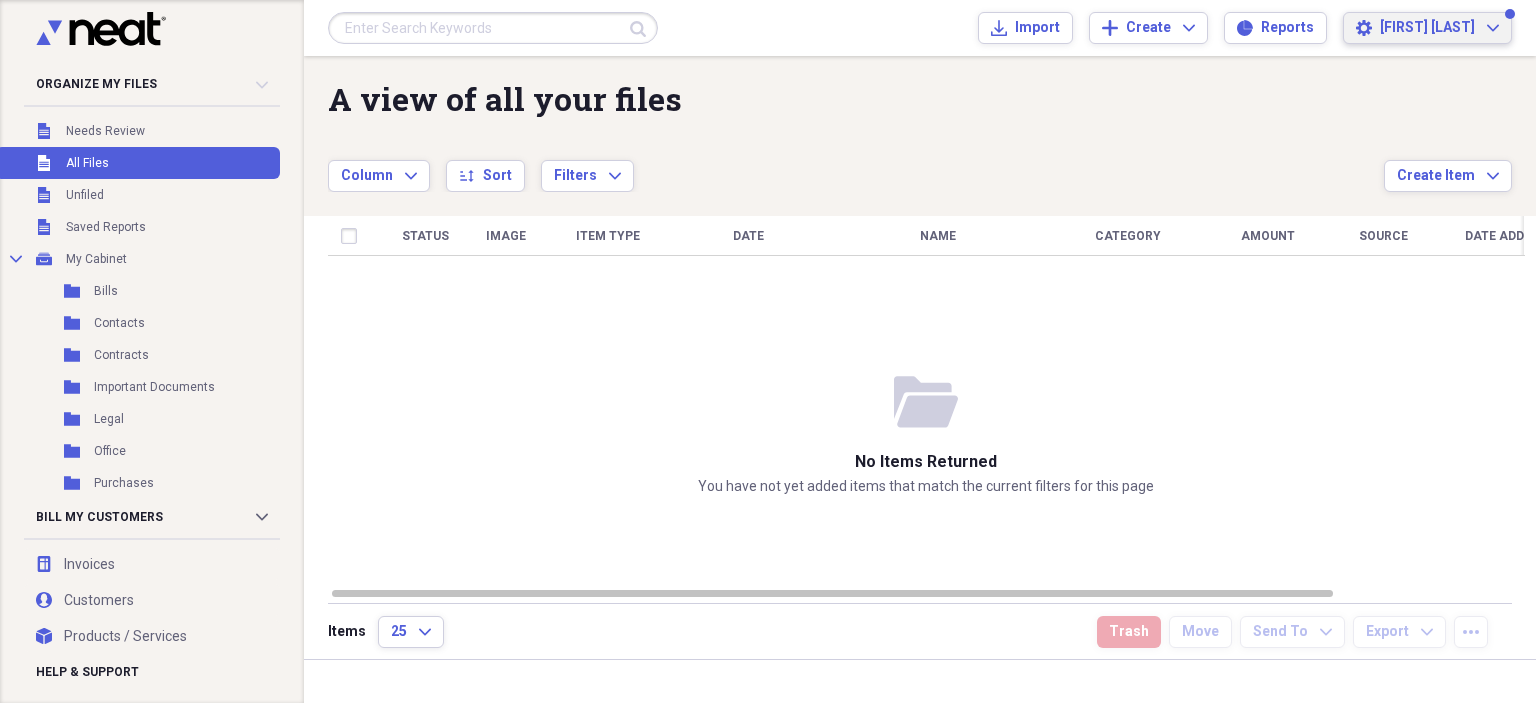 click on "[FIRST]" at bounding box center (1427, 28) 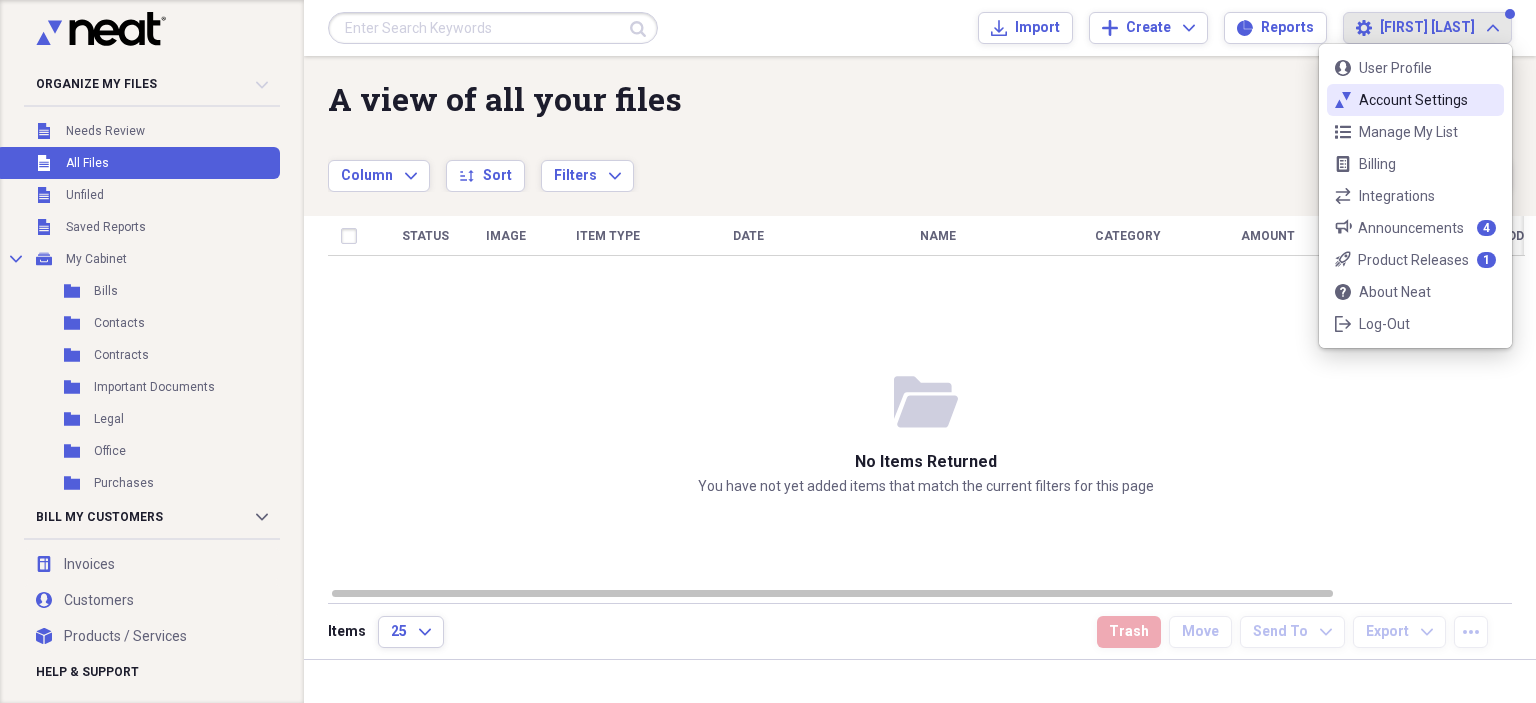 click on "Account Settings" at bounding box center [1415, 100] 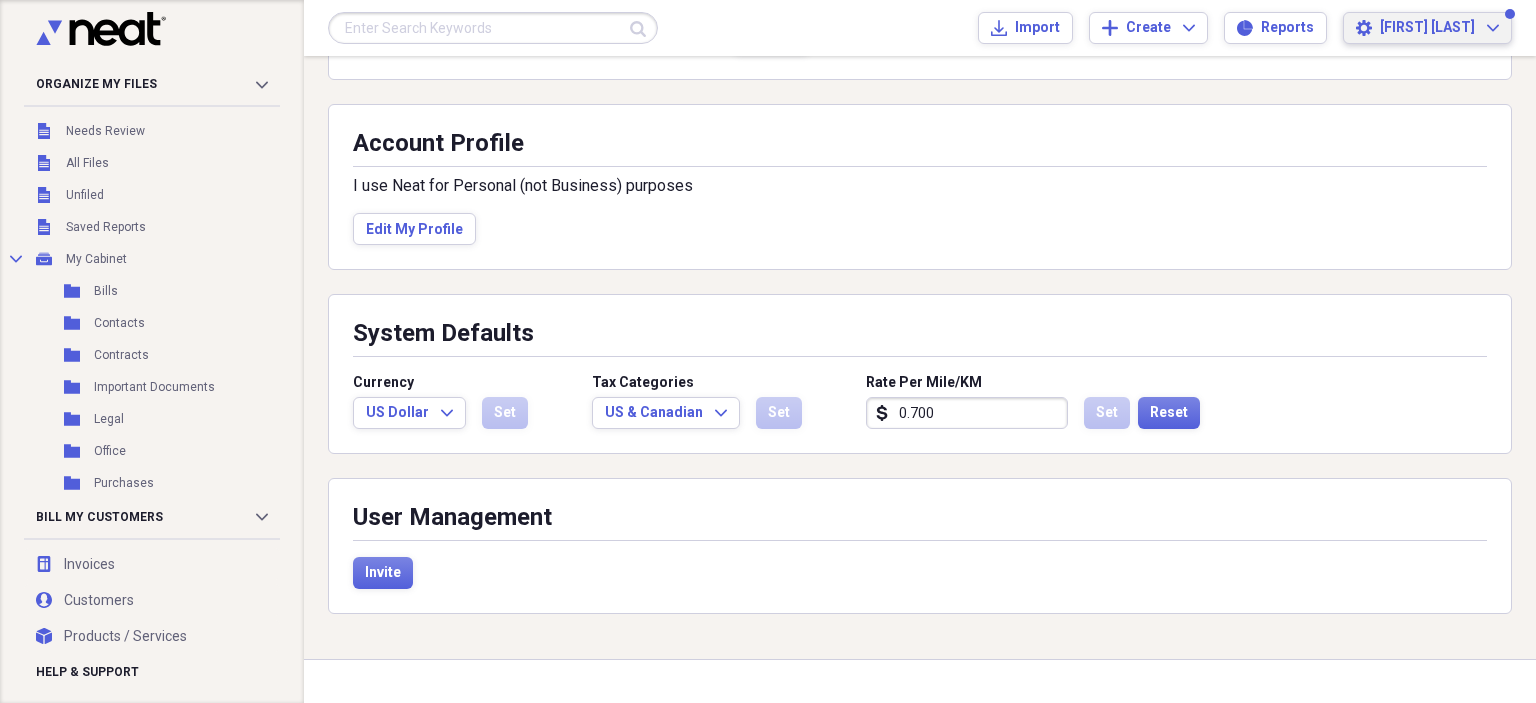 scroll, scrollTop: 0, scrollLeft: 0, axis: both 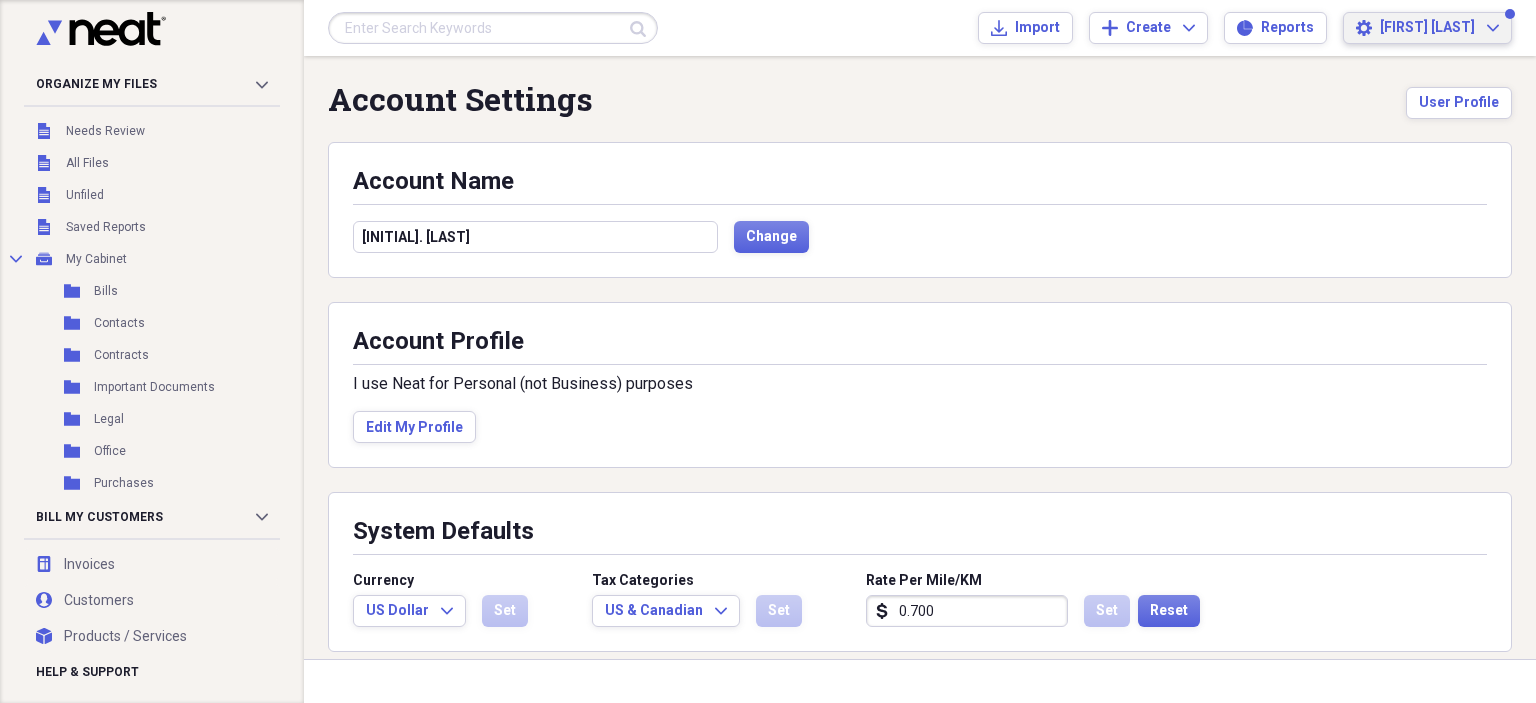 click on "[FIRST] [LAST]" at bounding box center (1427, 28) 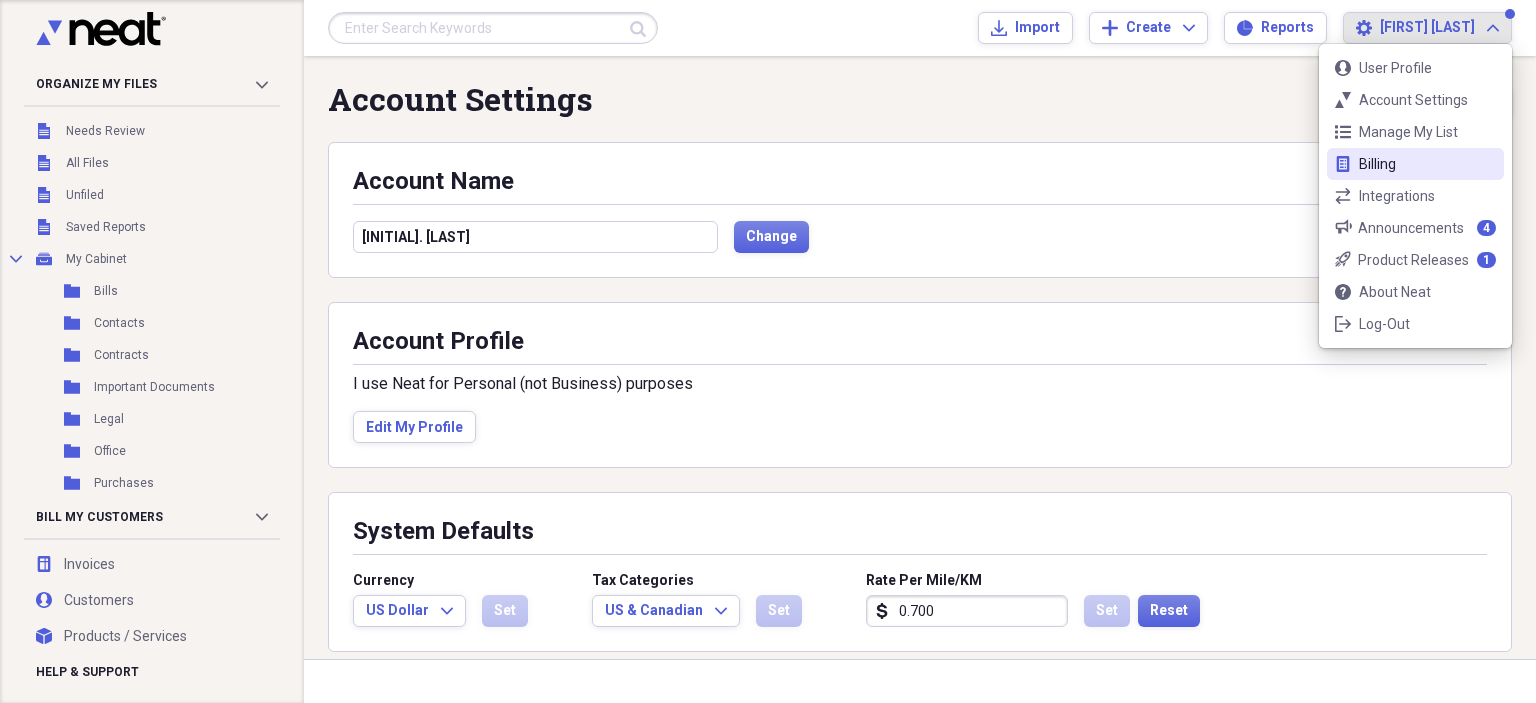 click on "Billing" at bounding box center [1415, 164] 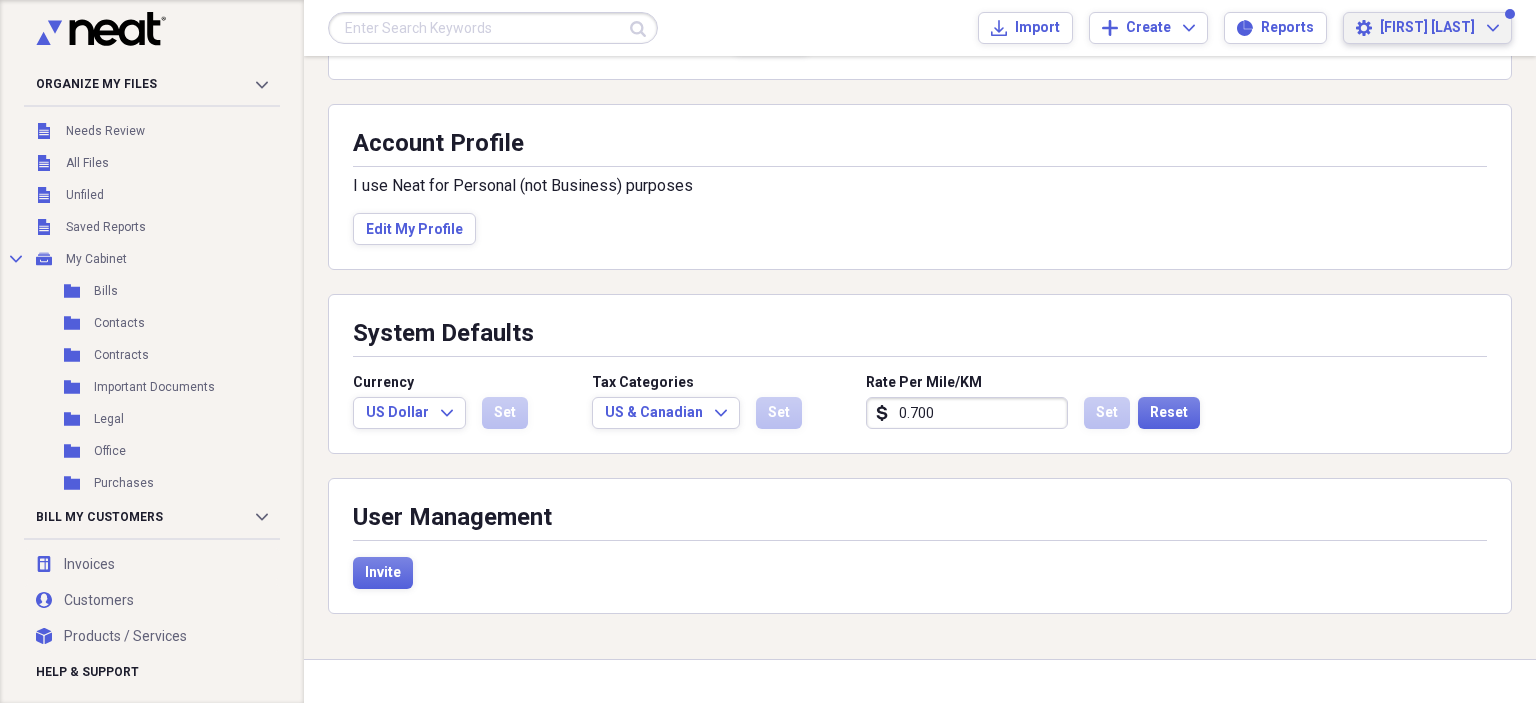 scroll, scrollTop: 0, scrollLeft: 0, axis: both 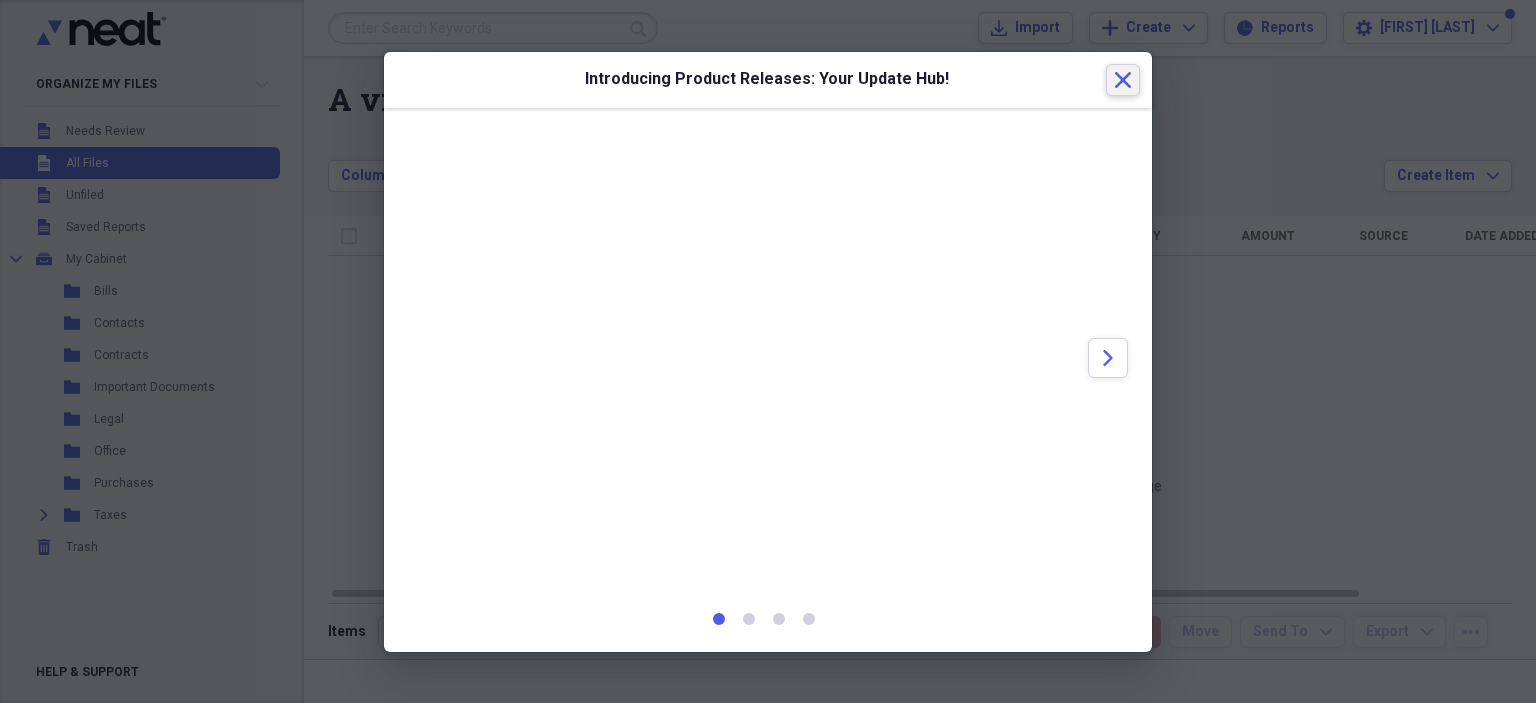click 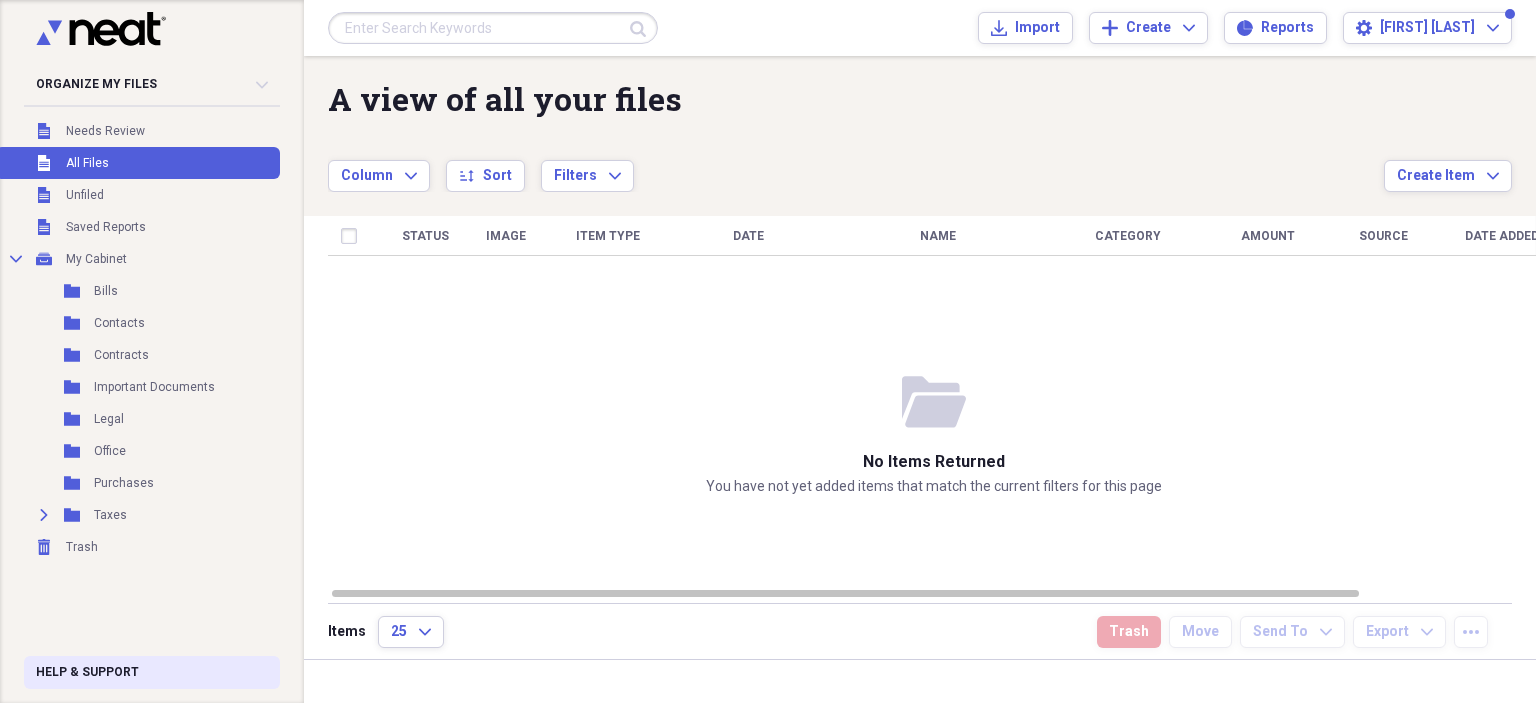 click on "Help & Support" at bounding box center (87, 672) 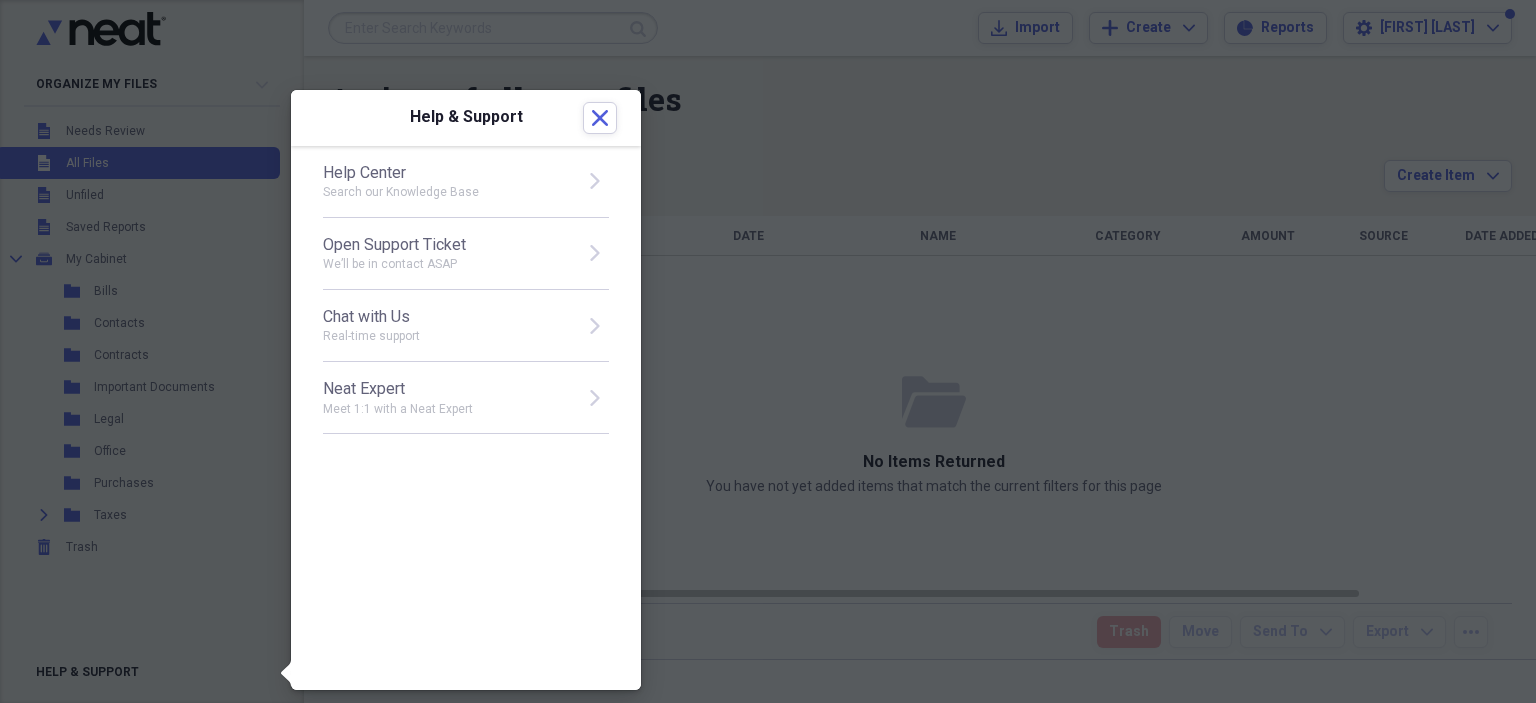 click on "Chat with Us" at bounding box center (447, 317) 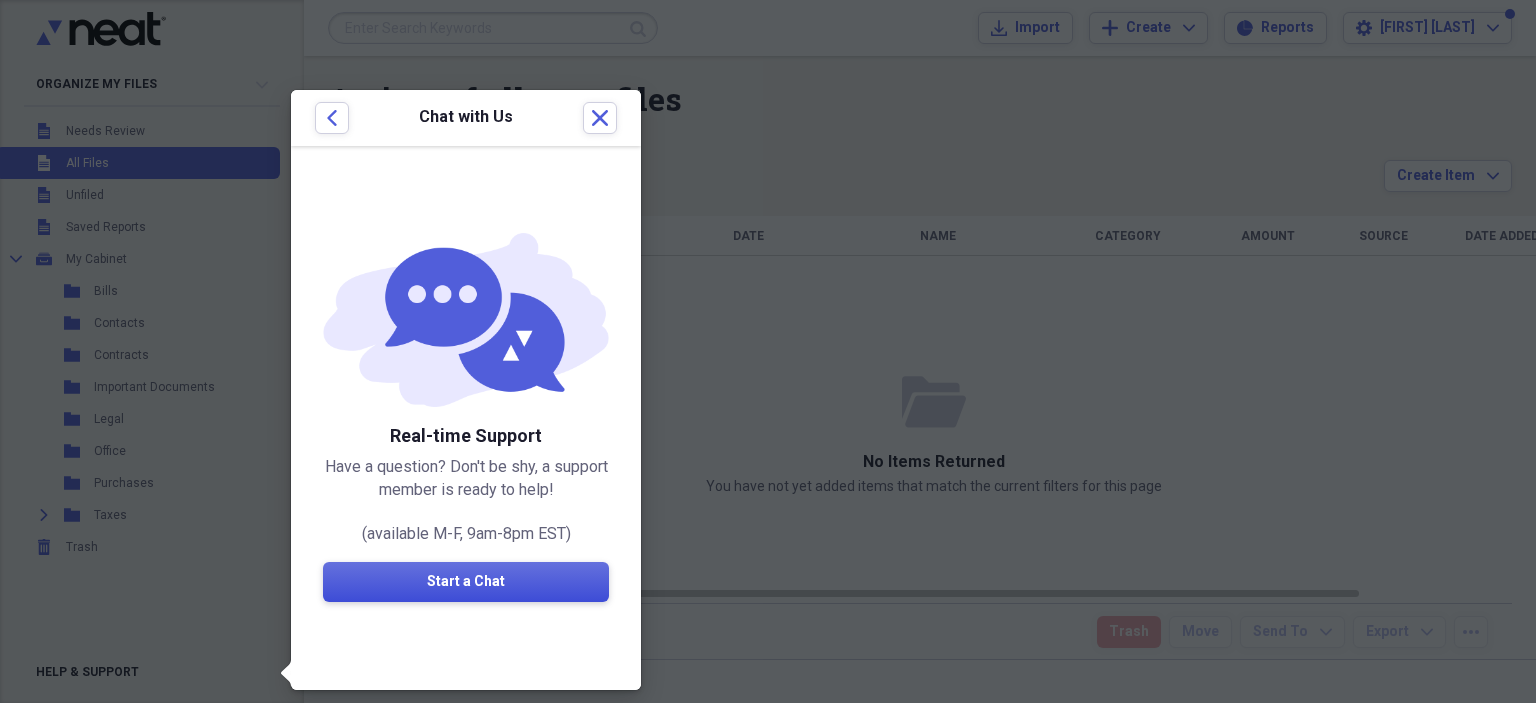 click on "Start a Chat" at bounding box center (466, 582) 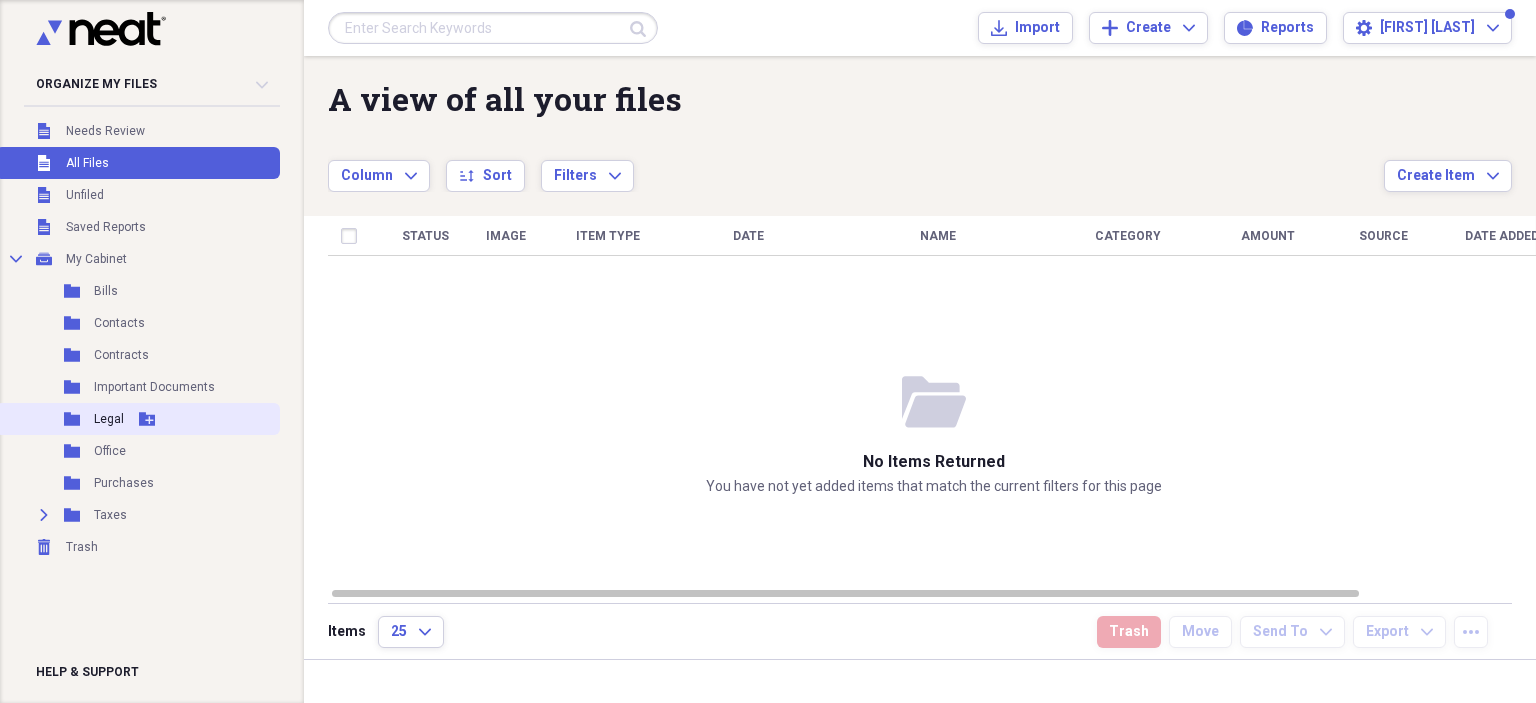 click on "Folder Legal Add Folder" at bounding box center [138, 419] 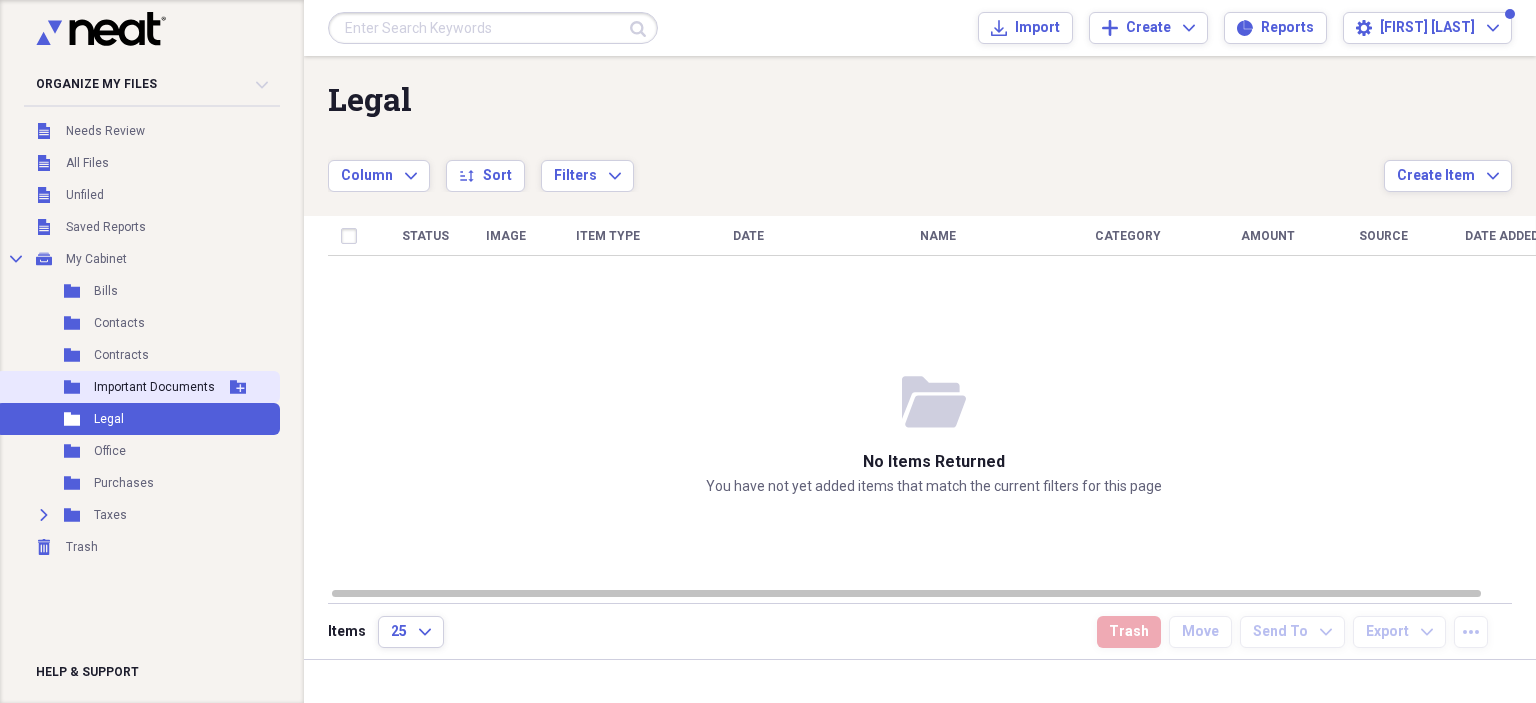 click on "Important Documents" at bounding box center (154, 387) 